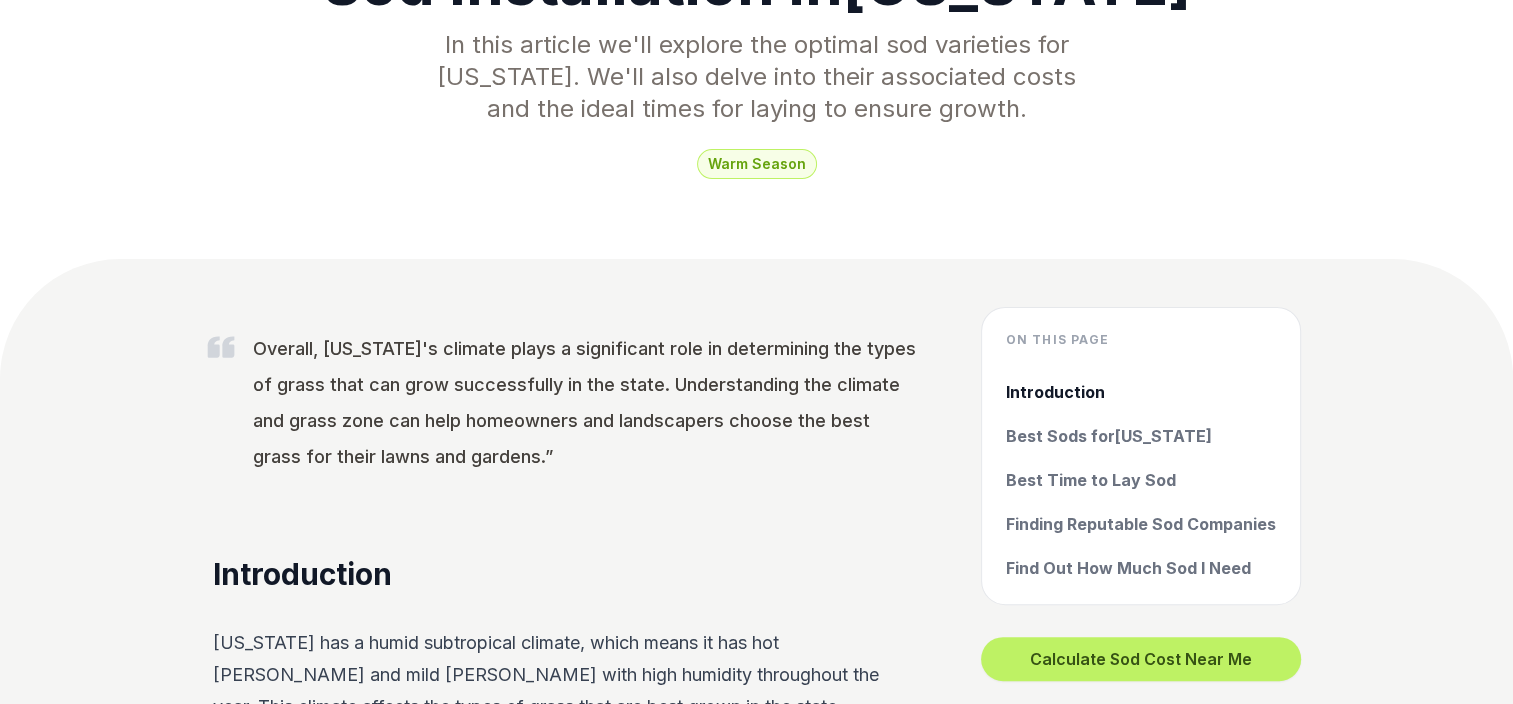 scroll, scrollTop: 400, scrollLeft: 0, axis: vertical 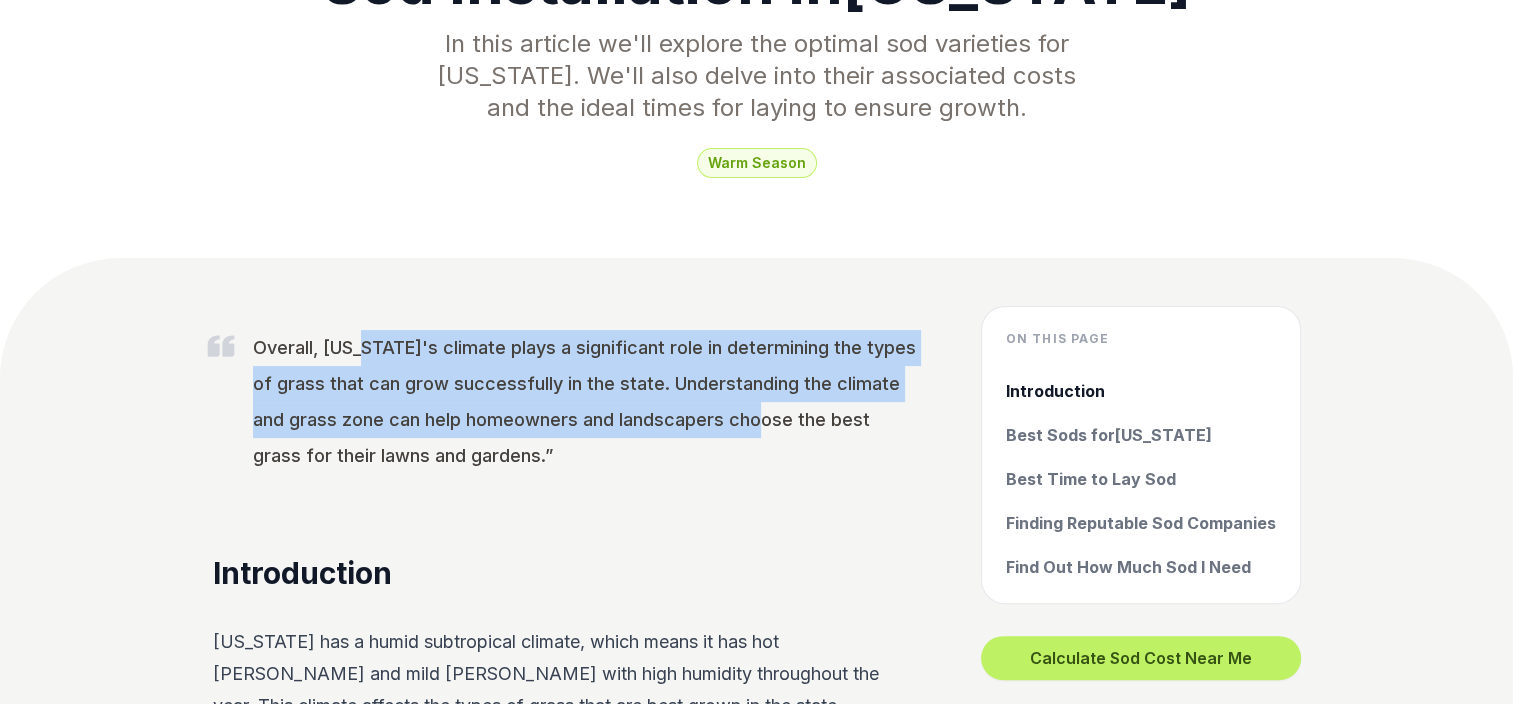 drag, startPoint x: 359, startPoint y: 349, endPoint x: 753, endPoint y: 431, distance: 402.44254 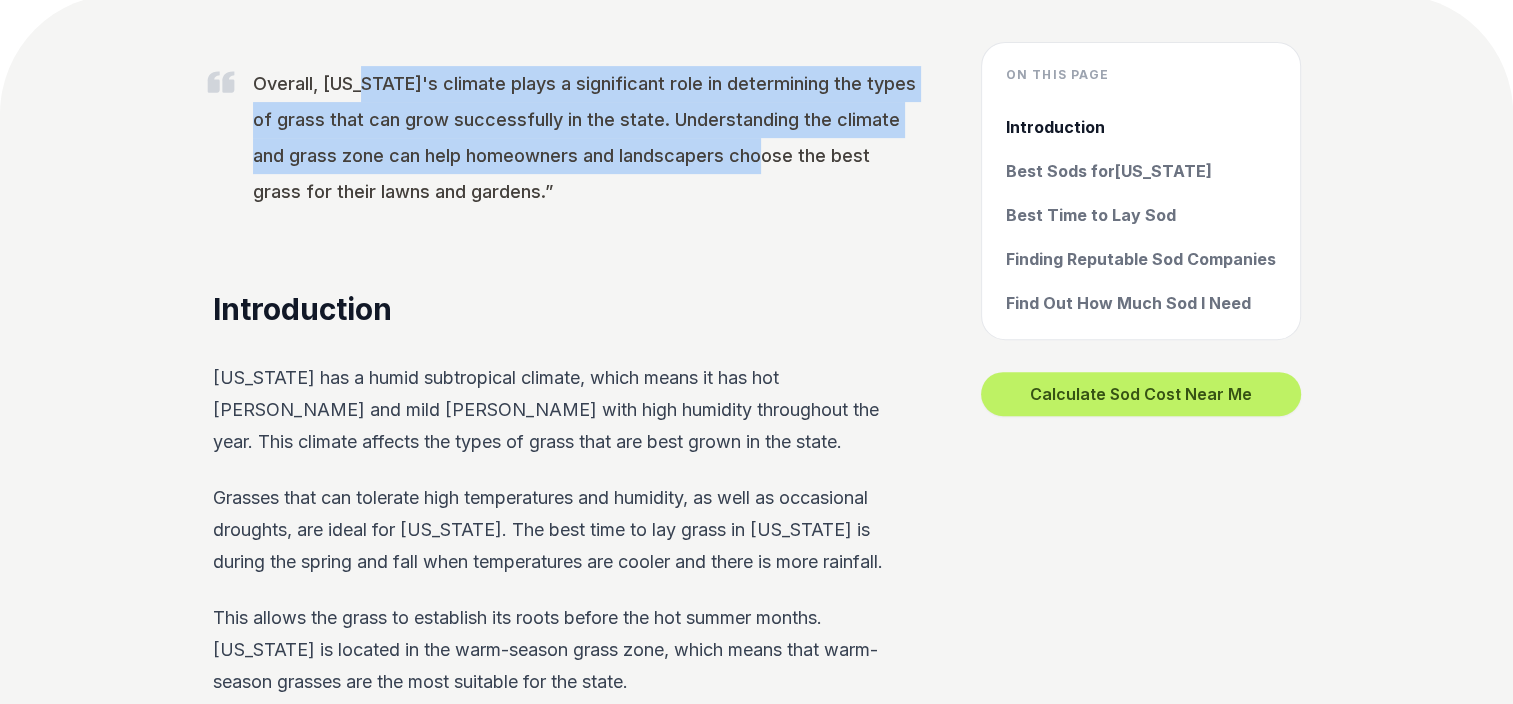 scroll, scrollTop: 700, scrollLeft: 0, axis: vertical 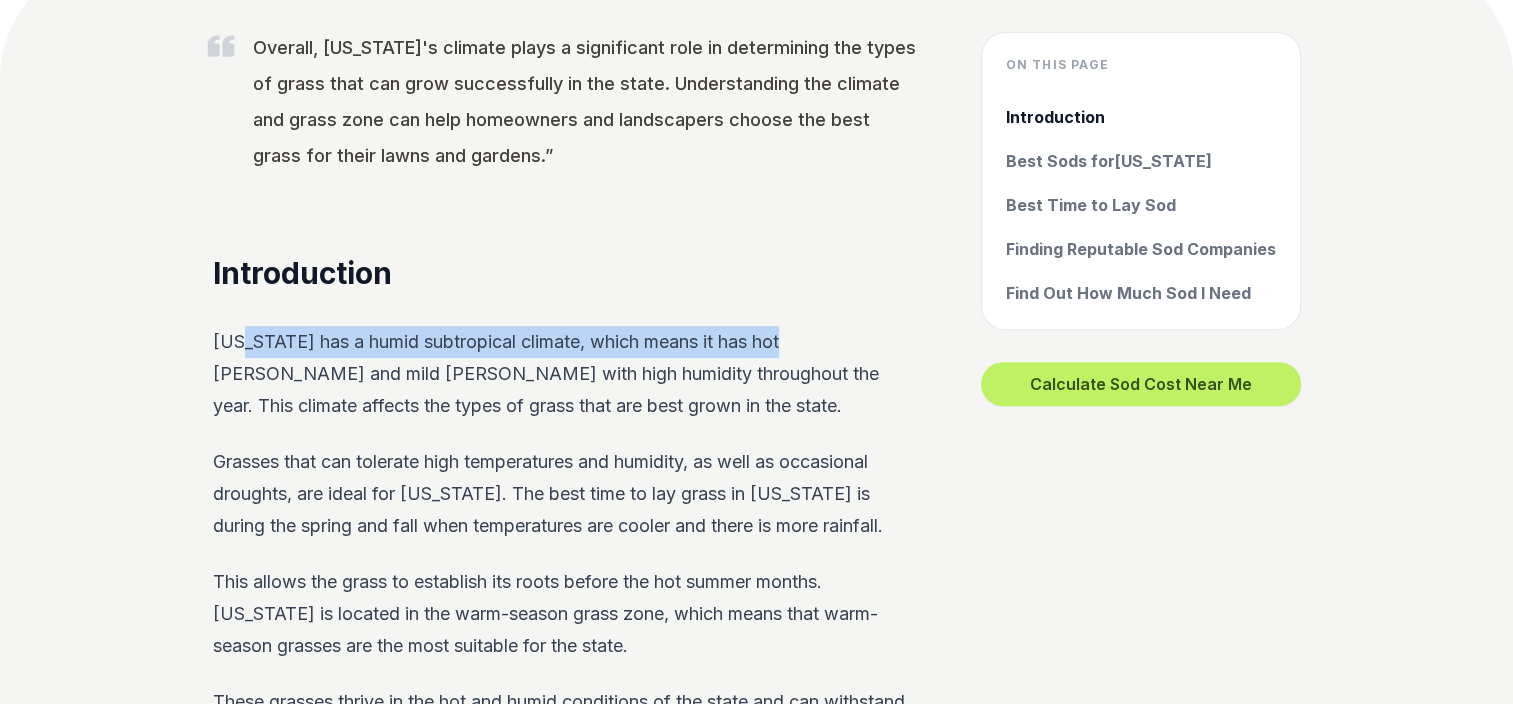 drag, startPoint x: 236, startPoint y: 340, endPoint x: 788, endPoint y: 348, distance: 552.058 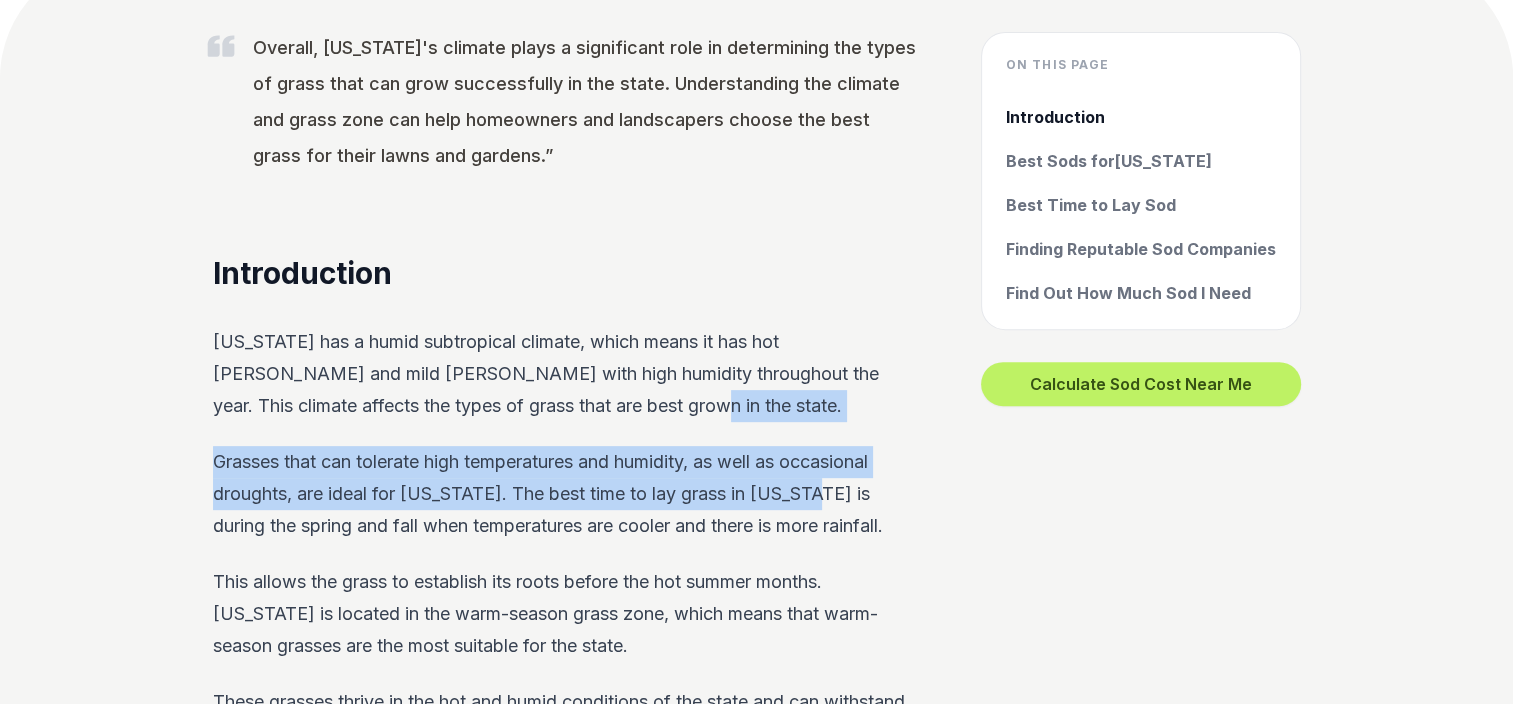 drag, startPoint x: 692, startPoint y: 400, endPoint x: 818, endPoint y: 477, distance: 147.66516 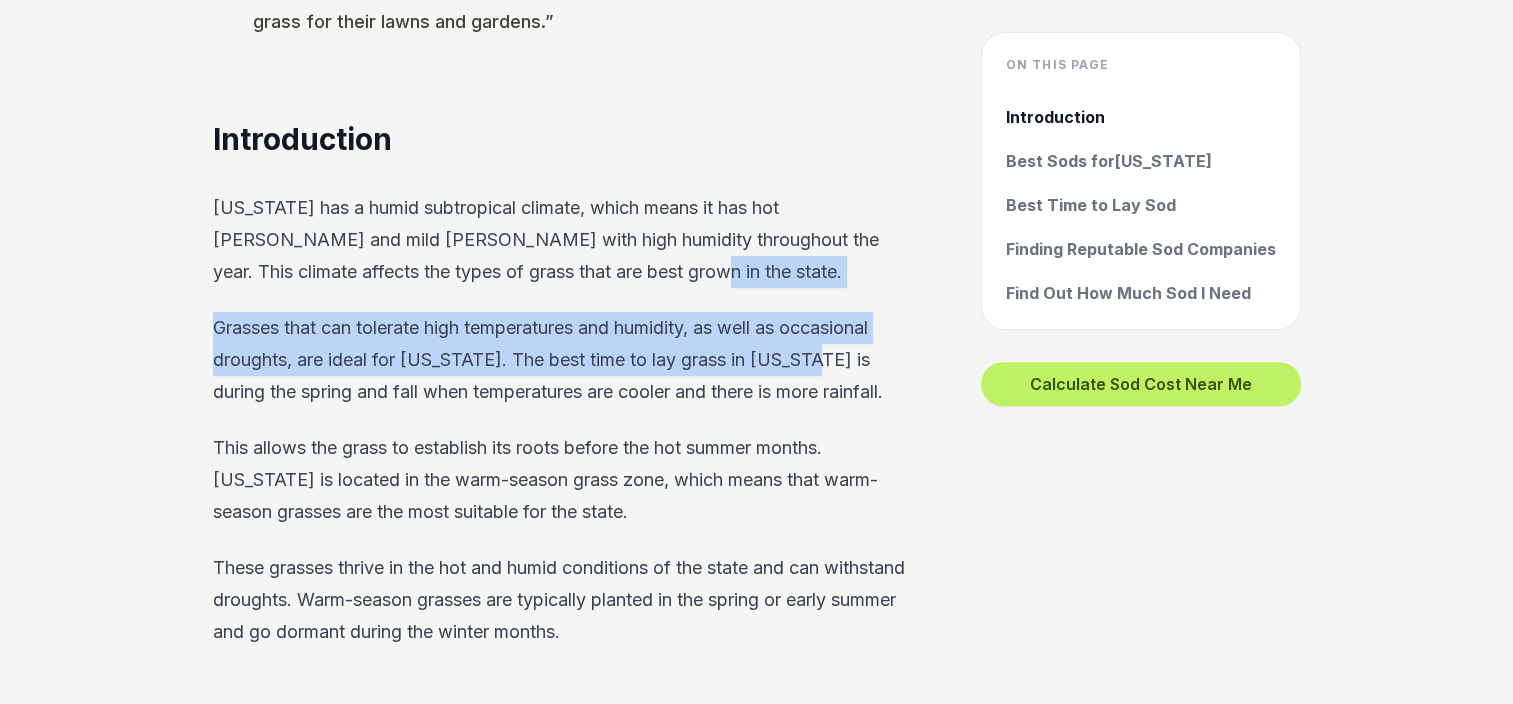 scroll, scrollTop: 900, scrollLeft: 0, axis: vertical 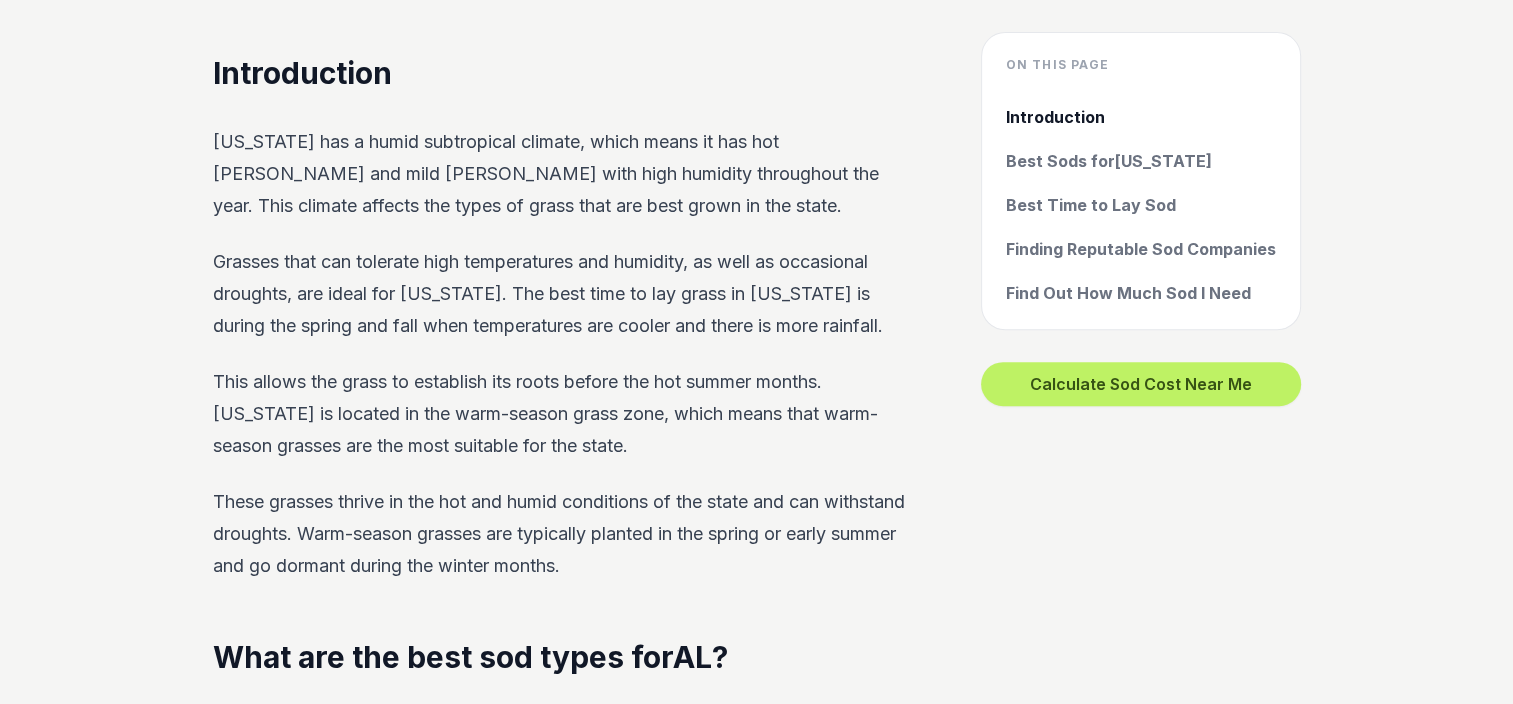click on "Overall, [US_STATE]'s climate plays a significant role in determining the types of grass that can grow successfully in the state.  Understanding the climate and grass zone can help homeowners and landscapers choose the best grass for their lawns and gardens. ” Introduction [US_STATE] has a humid subtropical climate, which means it has hot [PERSON_NAME] and mild [PERSON_NAME] with high humidity throughout the year.  This climate affects the types of grass that are best grown in the state.  Grasses that can tolerate high temperatures and humidity, as well as occasional droughts, are ideal for [US_STATE]. The best time to lay grass in [US_STATE] is during the spring and fall when temperatures are cooler and there is more rainfall.  This allows the grass to establish its roots before the hot summer months. [US_STATE] is located in the warm-season grass zone, which means that warm-season grasses are the most suitable for the state. What are the best sod types for  AL ? [US_STATE] , with its  warm season   higher   temperatures.     [US_STATE] :" at bounding box center [565, 3618] 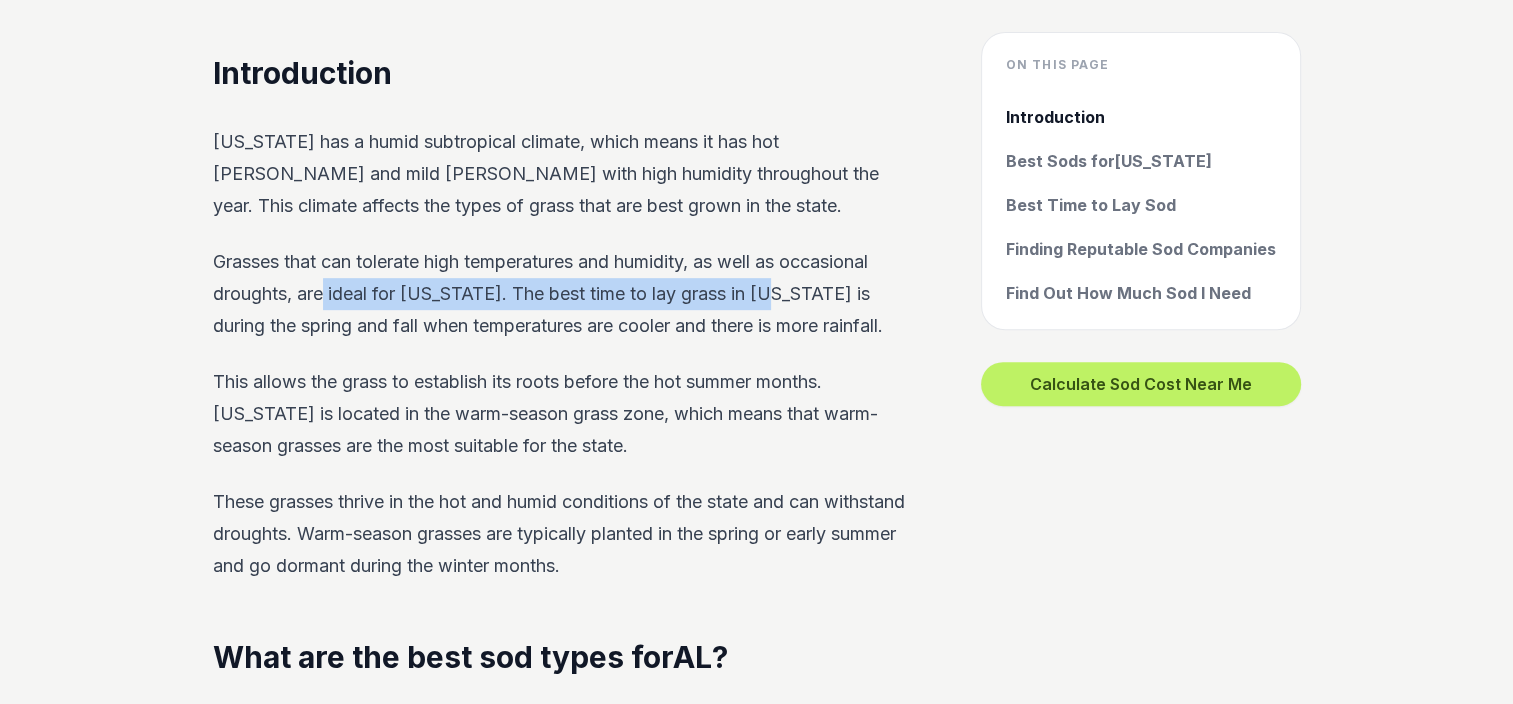 drag, startPoint x: 314, startPoint y: 292, endPoint x: 772, endPoint y: 298, distance: 458.0393 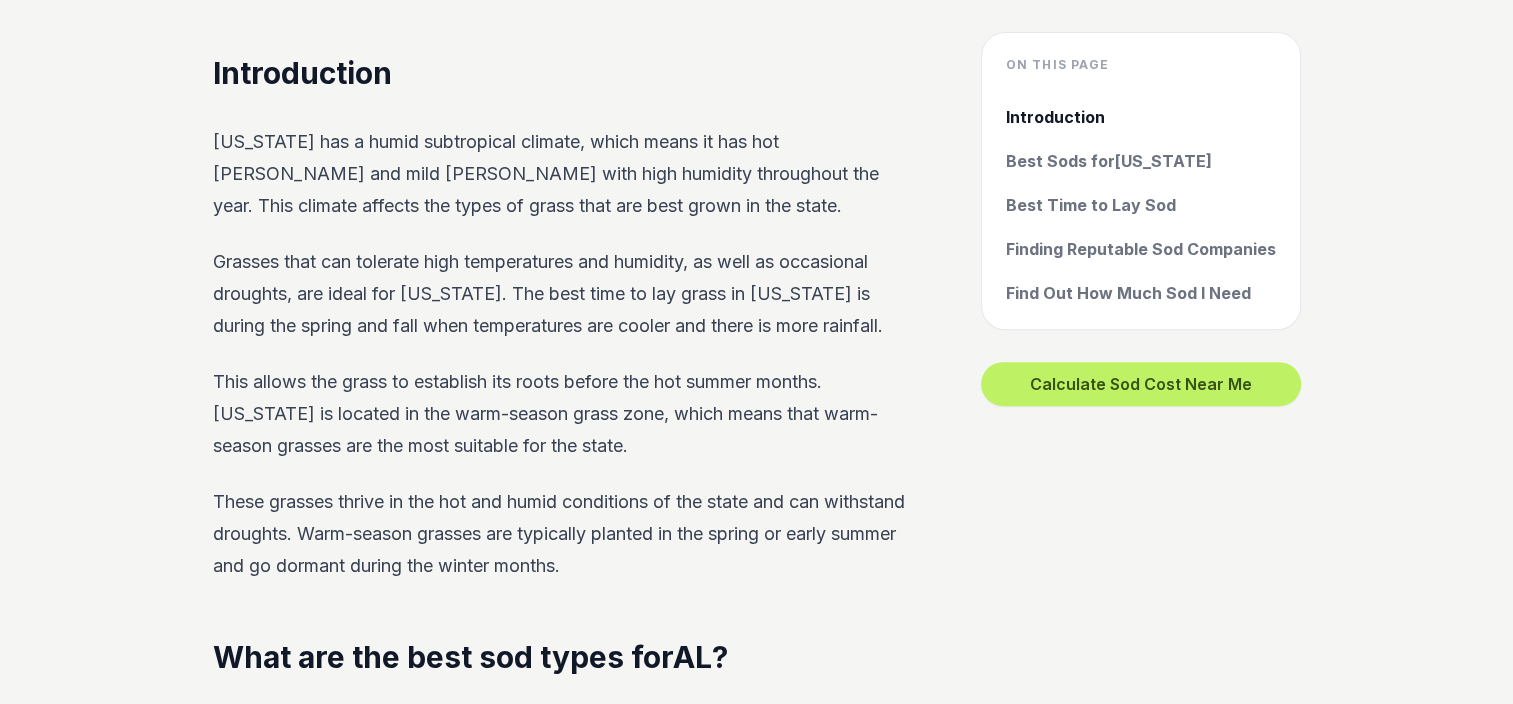drag, startPoint x: 772, startPoint y: 298, endPoint x: 776, endPoint y: 316, distance: 18.439089 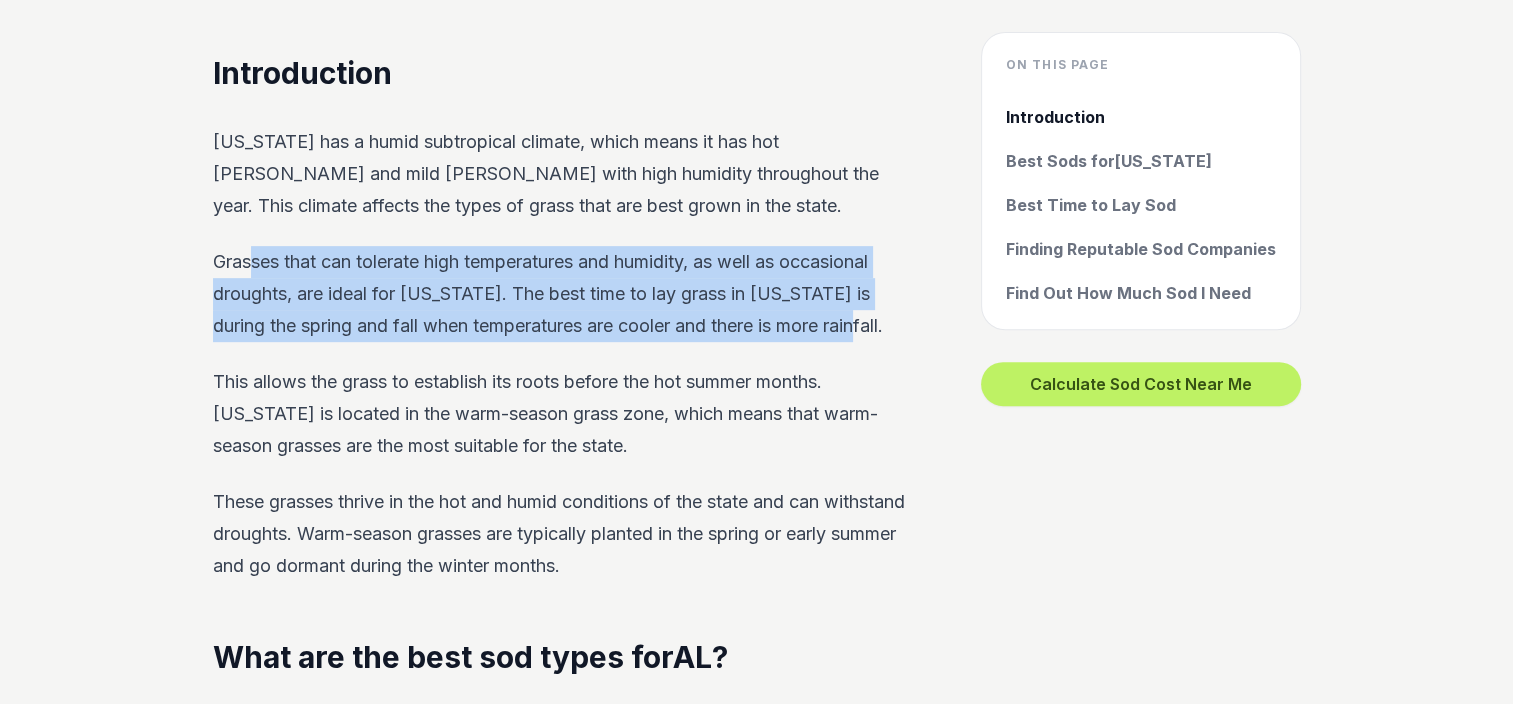 drag, startPoint x: 848, startPoint y: 325, endPoint x: 239, endPoint y: 268, distance: 611.6617 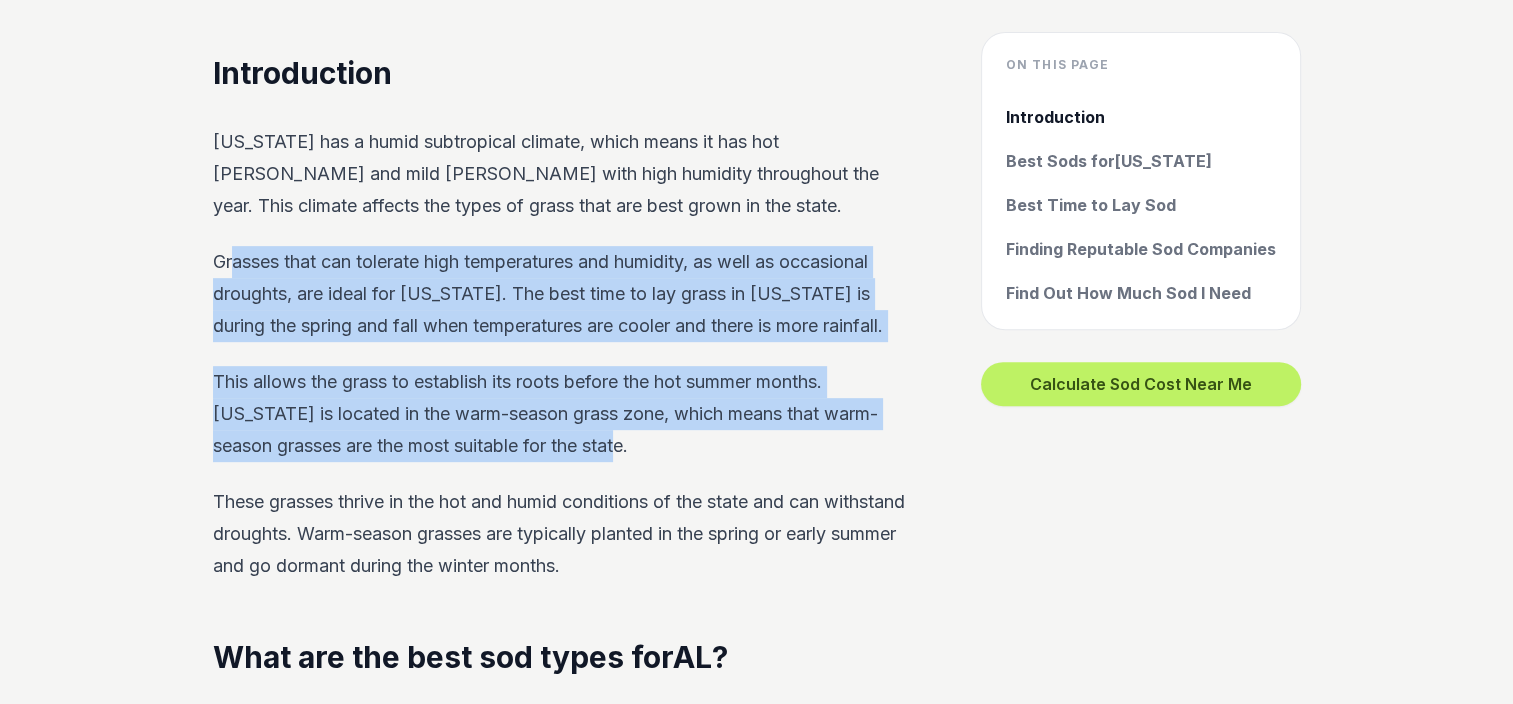 drag, startPoint x: 664, startPoint y: 432, endPoint x: 225, endPoint y: 261, distance: 471.12842 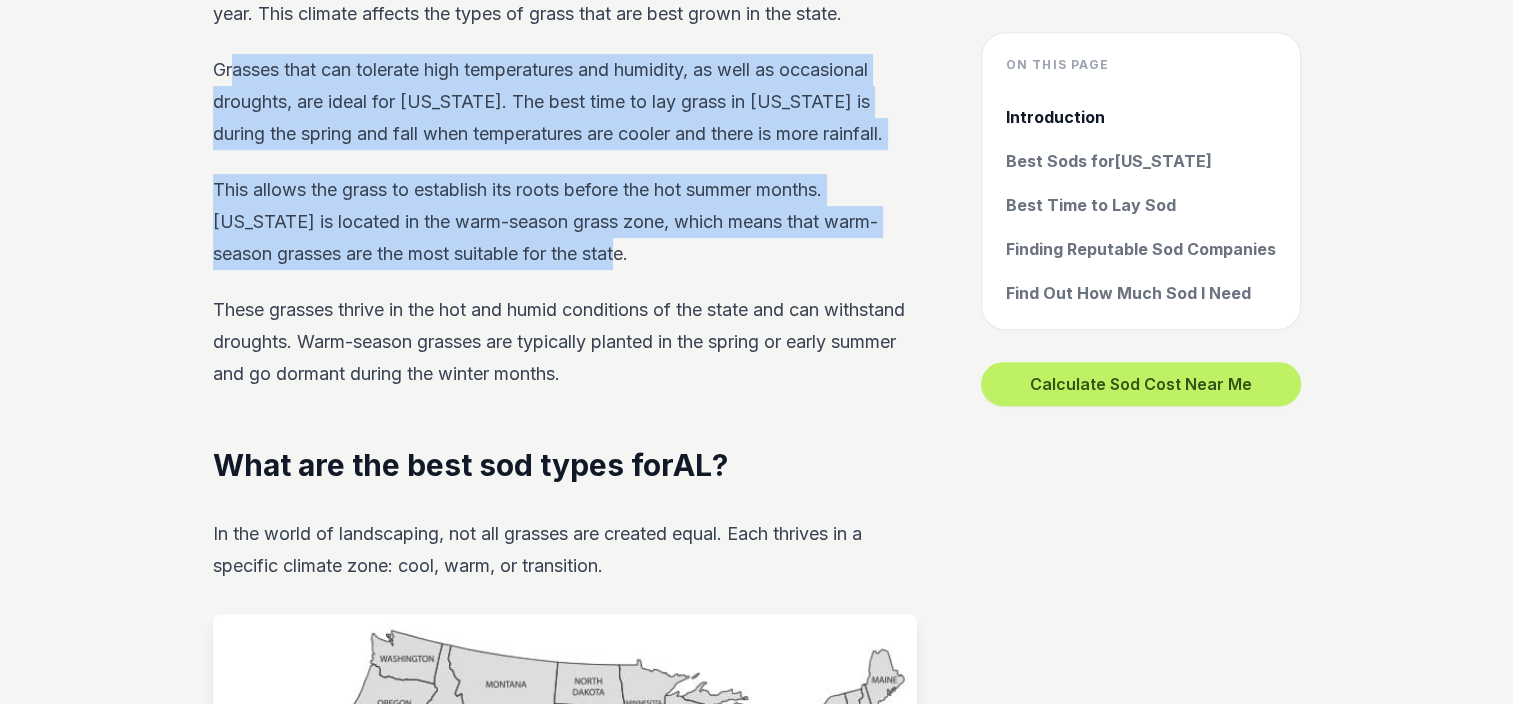 scroll, scrollTop: 1100, scrollLeft: 0, axis: vertical 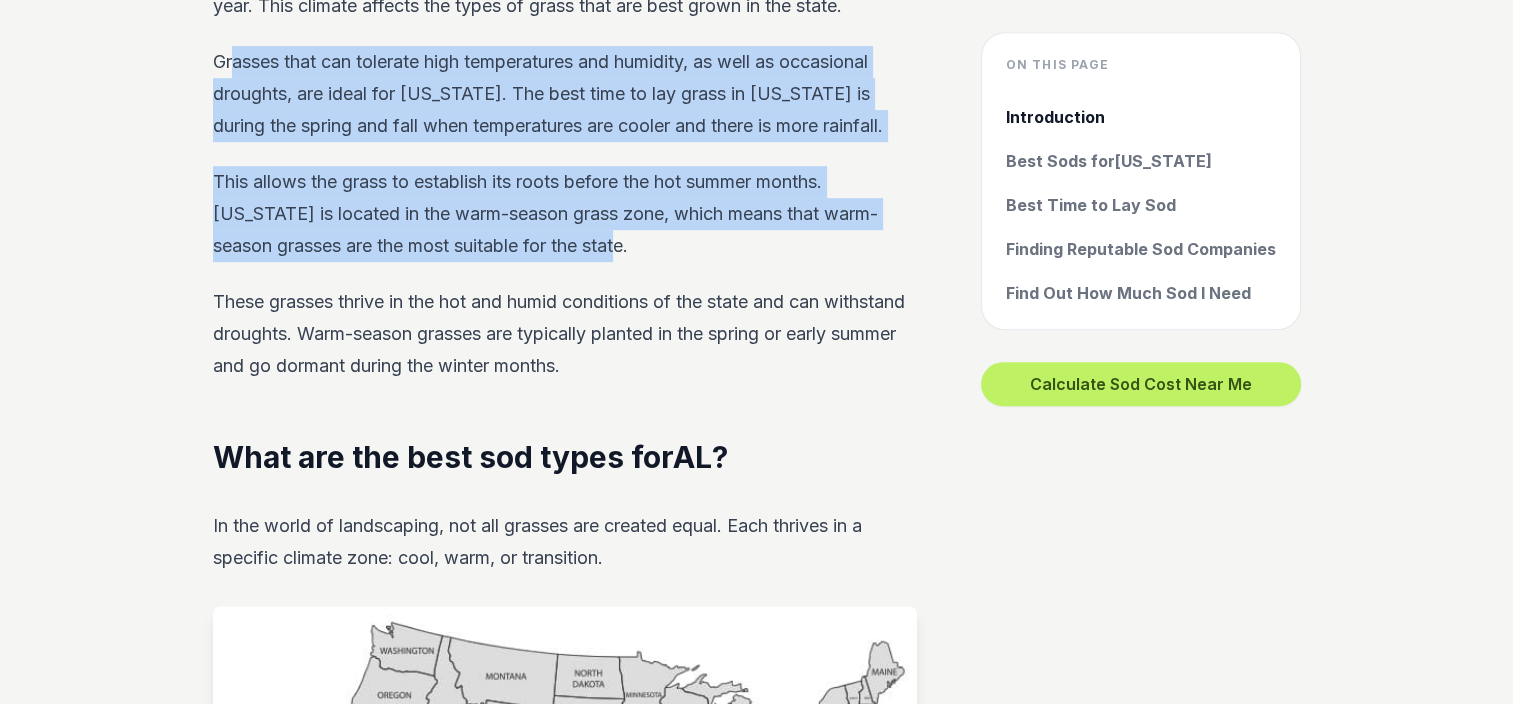 drag, startPoint x: 205, startPoint y: 302, endPoint x: 709, endPoint y: 356, distance: 506.8846 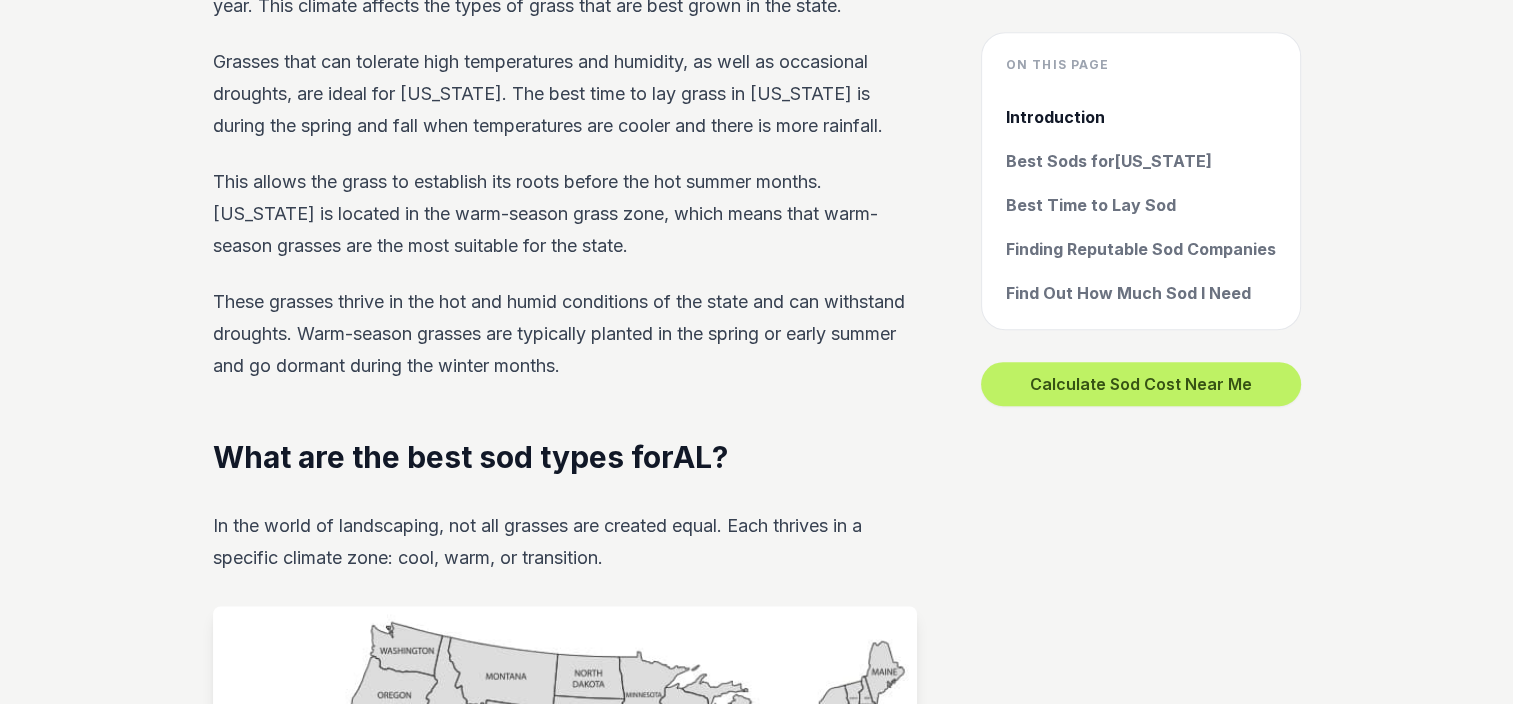drag, startPoint x: 744, startPoint y: 363, endPoint x: 211, endPoint y: 203, distance: 556.4971 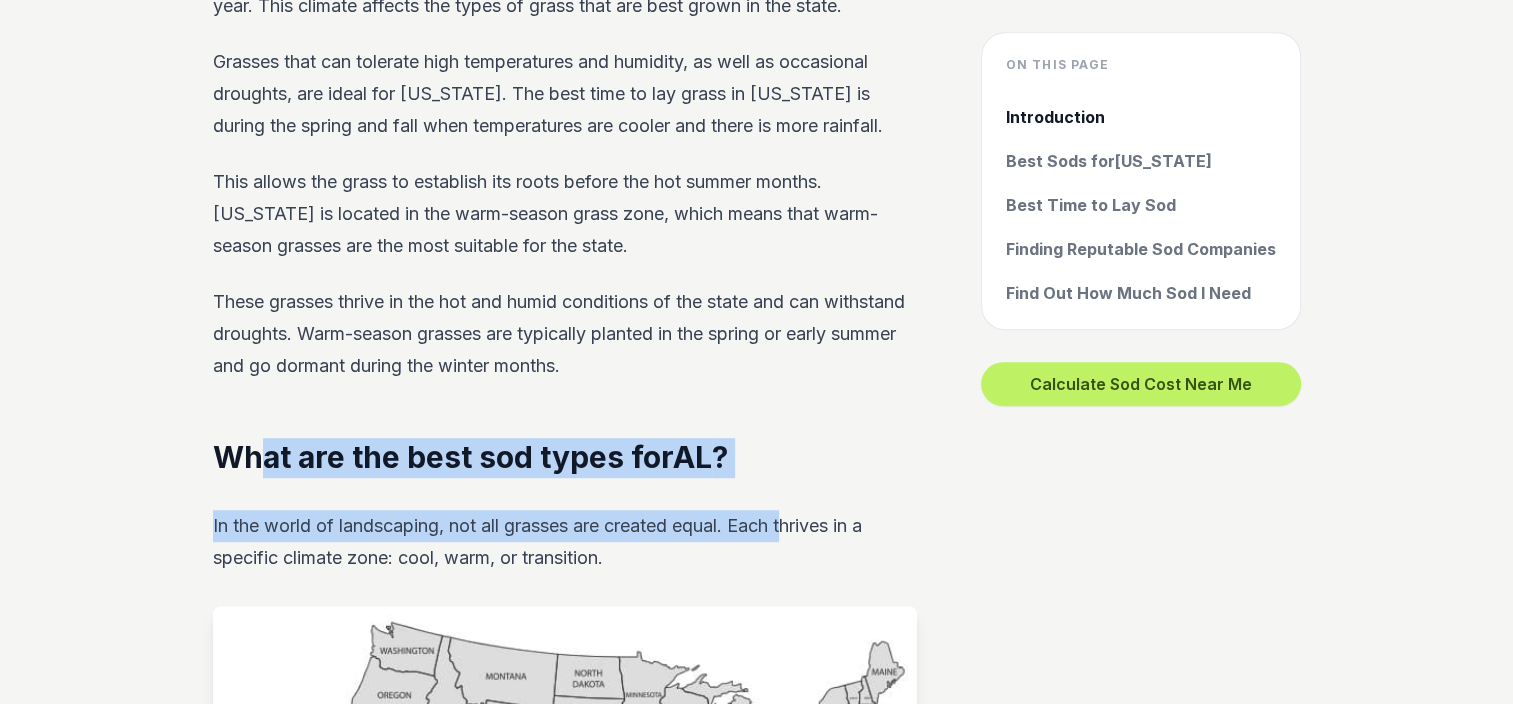 drag, startPoint x: 288, startPoint y: 451, endPoint x: 798, endPoint y: 493, distance: 511.7265 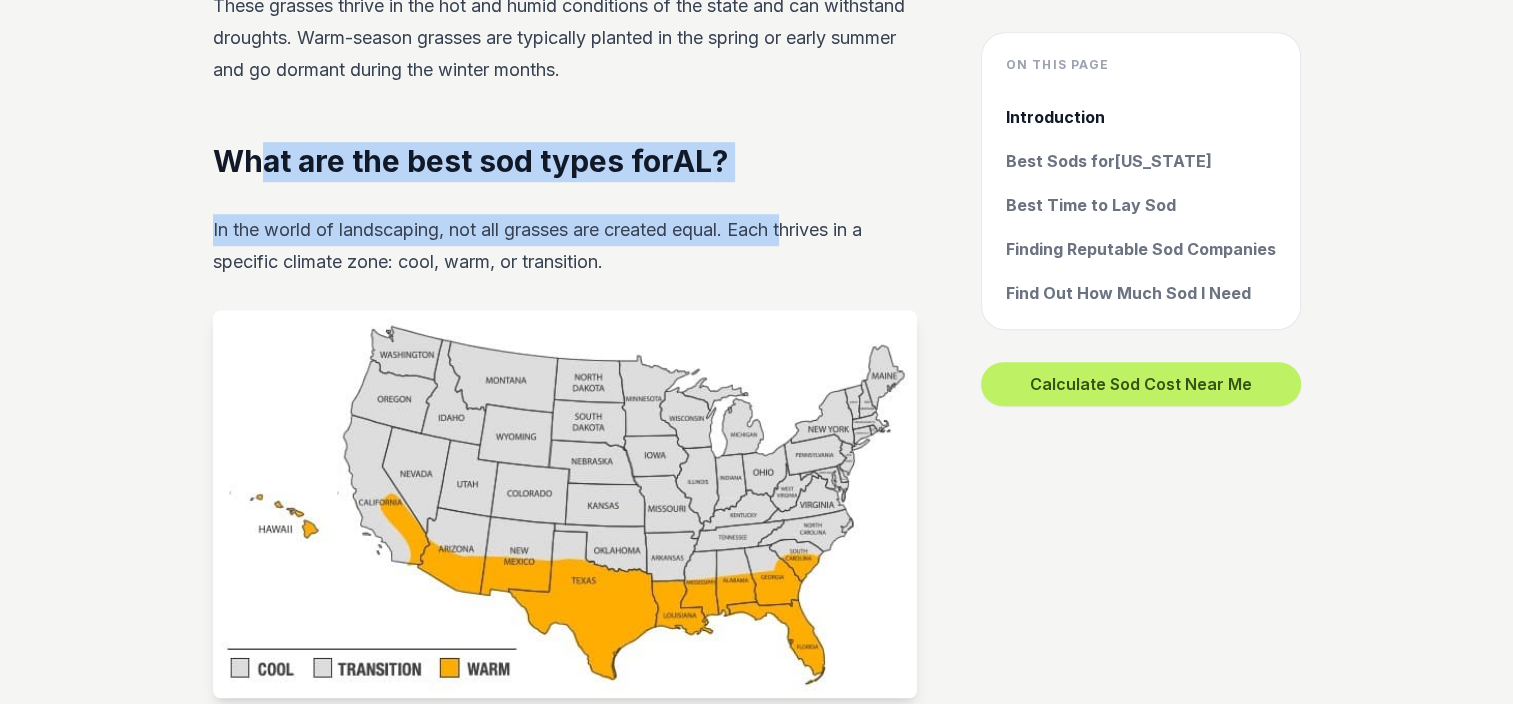 scroll, scrollTop: 1400, scrollLeft: 0, axis: vertical 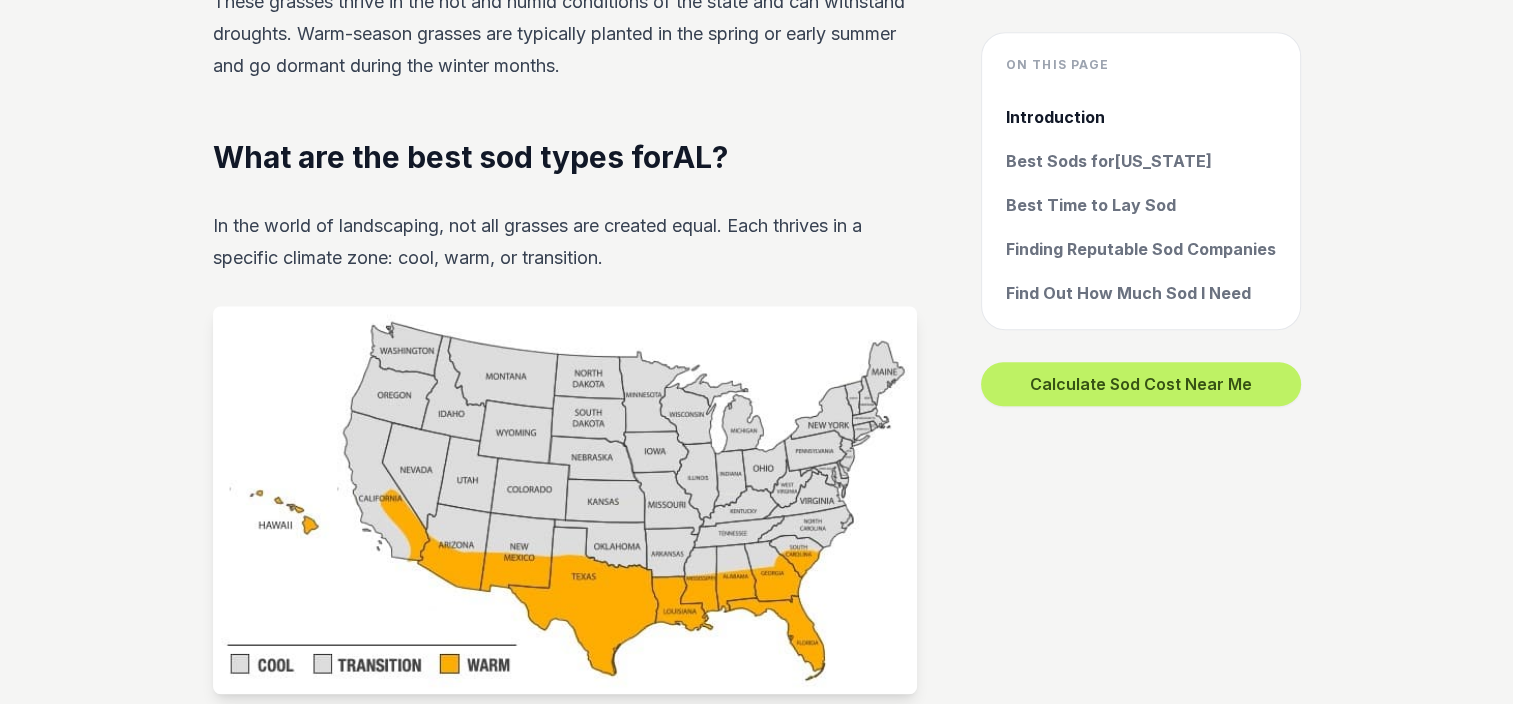 click on "In the world of landscaping, not all grasses are created equal. Each thrives in a specific climate zone: cool, warm, or transition." at bounding box center (565, 242) 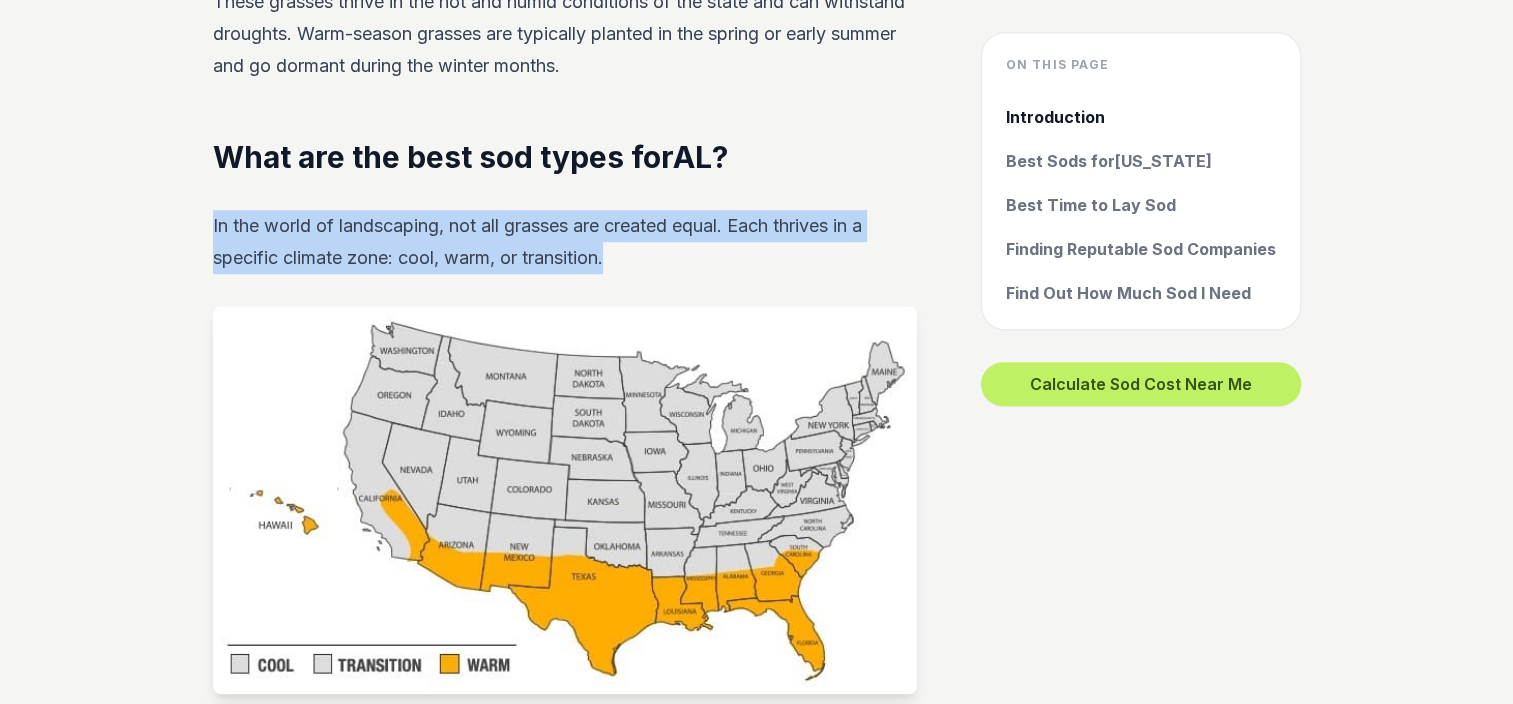 drag, startPoint x: 184, startPoint y: 194, endPoint x: 812, endPoint y: 244, distance: 629.9873 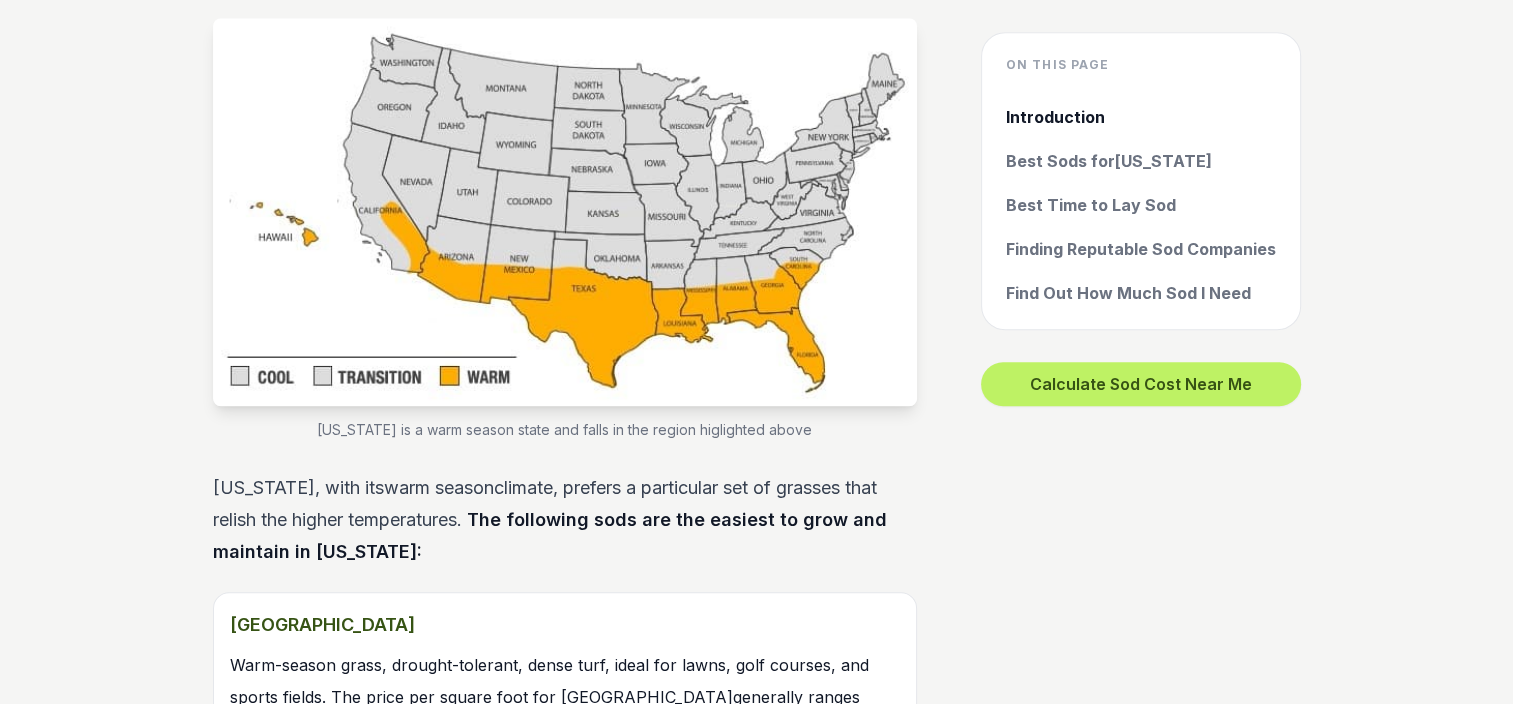 scroll, scrollTop: 1700, scrollLeft: 0, axis: vertical 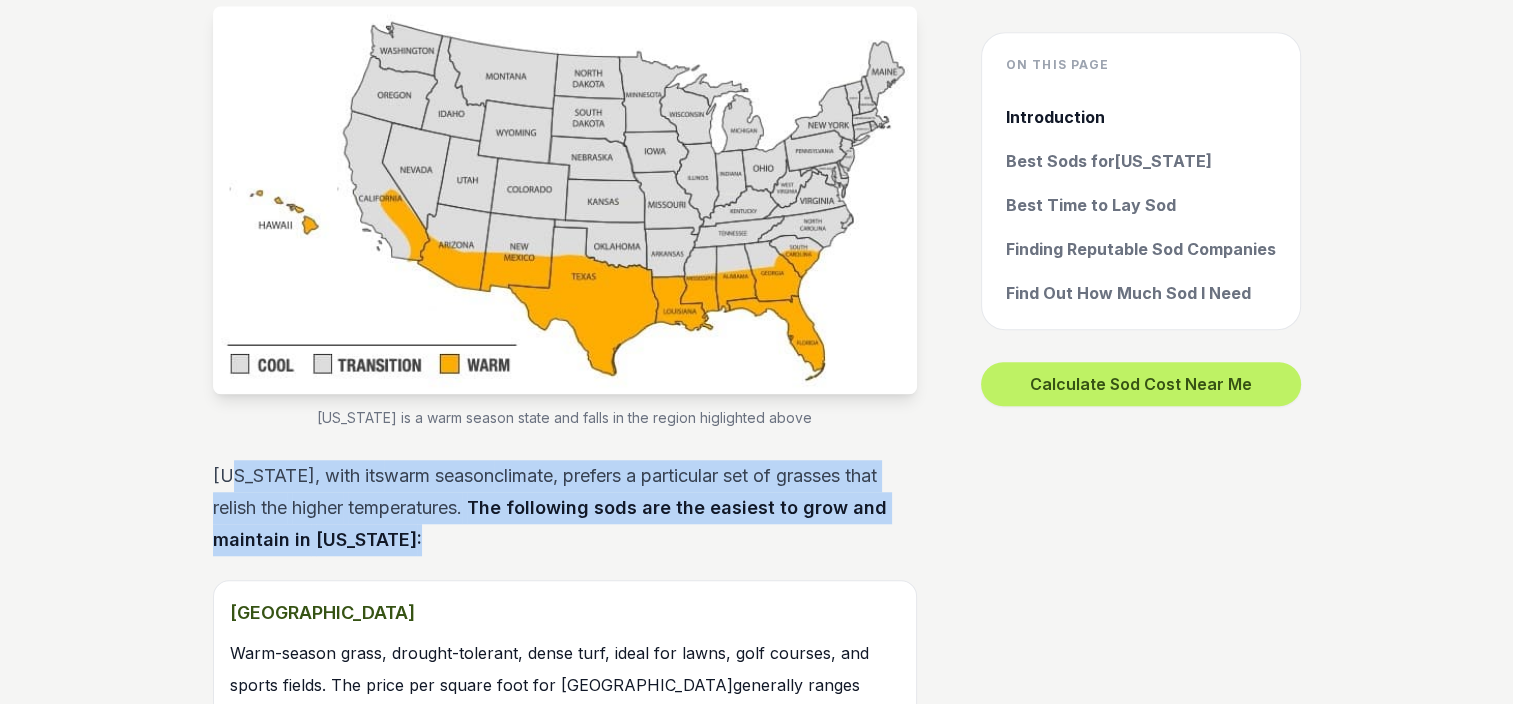 drag, startPoint x: 228, startPoint y: 482, endPoint x: 873, endPoint y: 532, distance: 646.93506 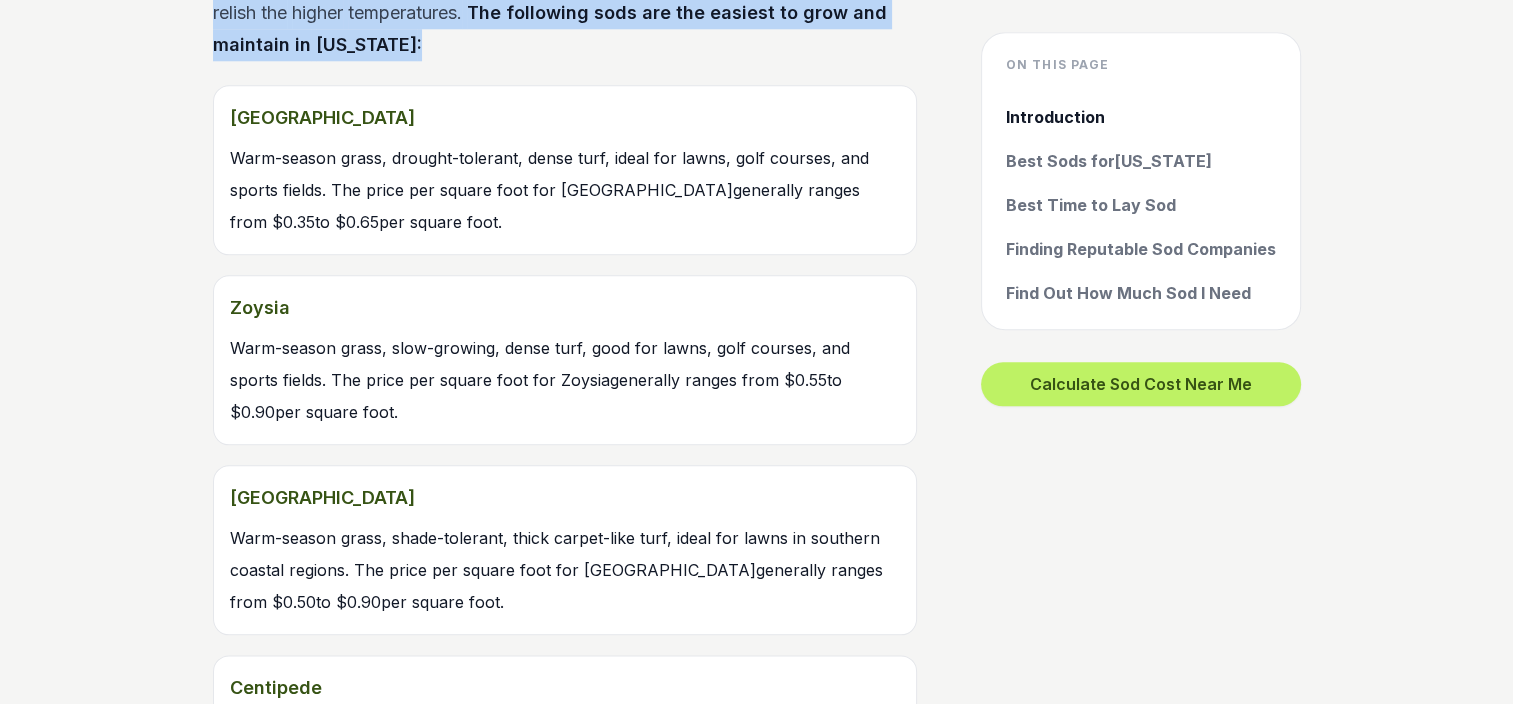 scroll, scrollTop: 2200, scrollLeft: 0, axis: vertical 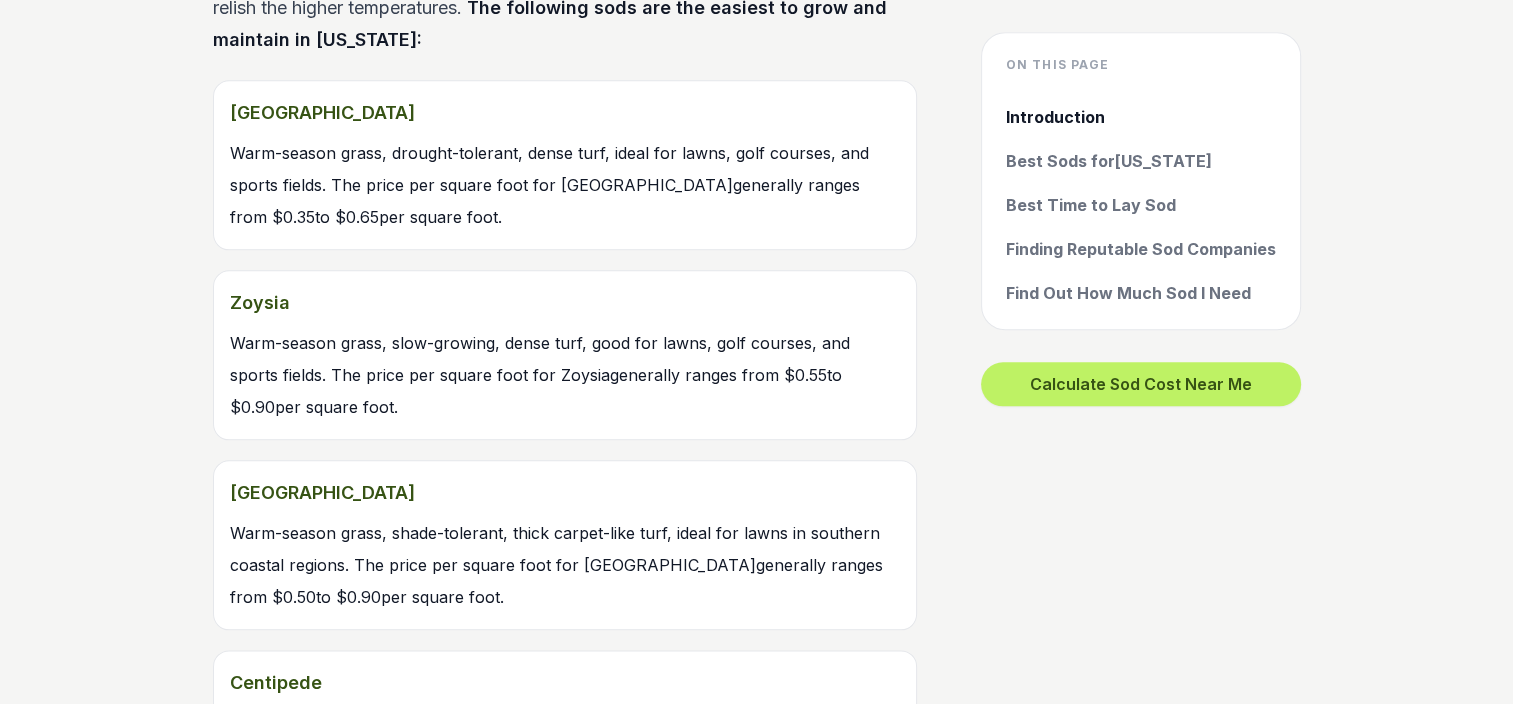 click on "On this page Introduction Best Sods for  [US_STATE] Best Time to Lay Sod Finding Reputable Sod Companies Find Out How Much Sod I Need Calculate Sod Cost Near Me Overall, [US_STATE]'s climate plays a significant role in determining the types of grass that can grow successfully in the state.  Understanding the climate and grass zone can help homeowners and landscapers choose the best grass for their lawns and gardens. ” Introduction [US_STATE] has a humid subtropical climate, which means it has hot [PERSON_NAME] and mild [PERSON_NAME] with high humidity throughout the year.  This climate affects the types of grass that are best grown in the state.  Grasses that can tolerate high temperatures and humidity, as well as occasional droughts, are ideal for [US_STATE]. The best time to lay grass in [US_STATE] is during the spring and fall when temperatures are cooler and there is more rainfall. What are the best sod types for  AL ? [US_STATE] is a warm season state and falls in the
region higlighted above [US_STATE] , with its  warm season" at bounding box center (757, 2294) 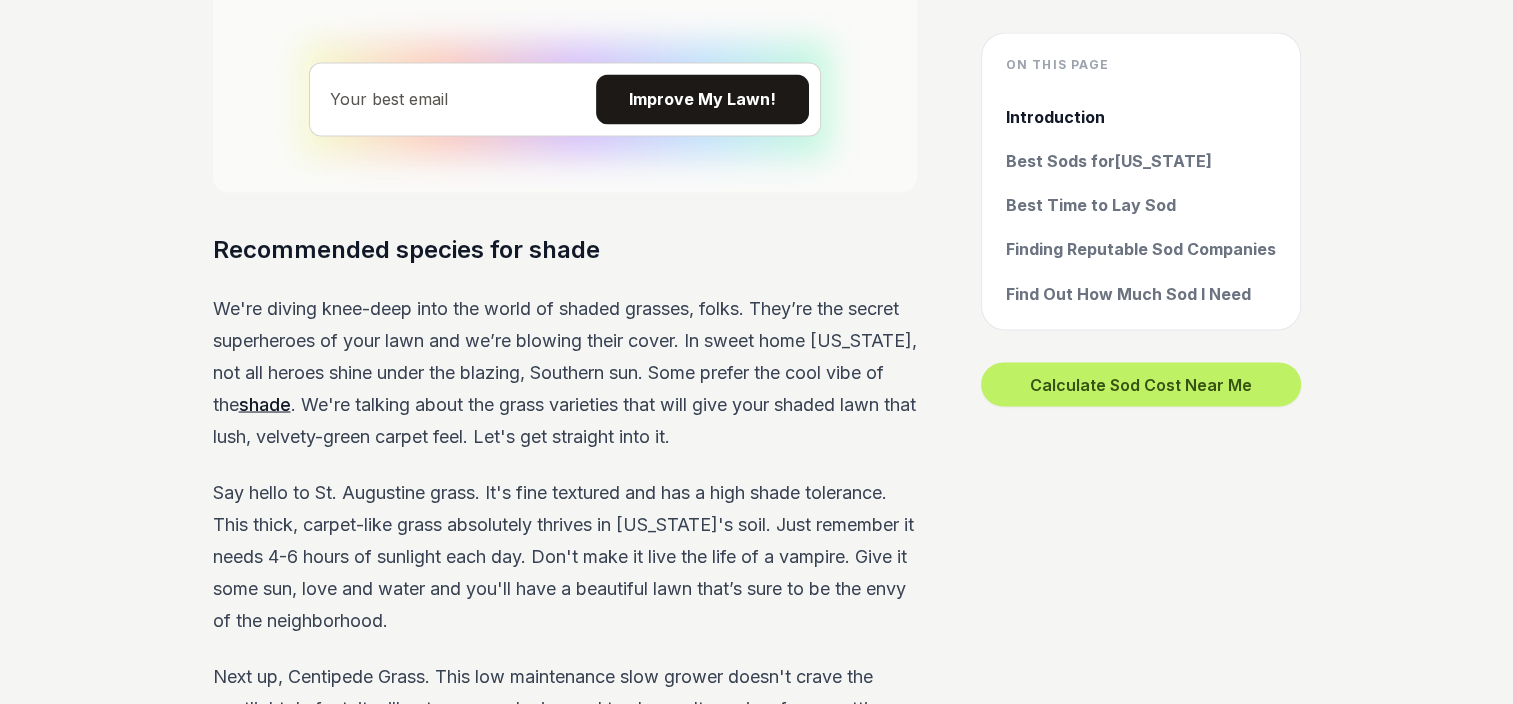 scroll, scrollTop: 3600, scrollLeft: 0, axis: vertical 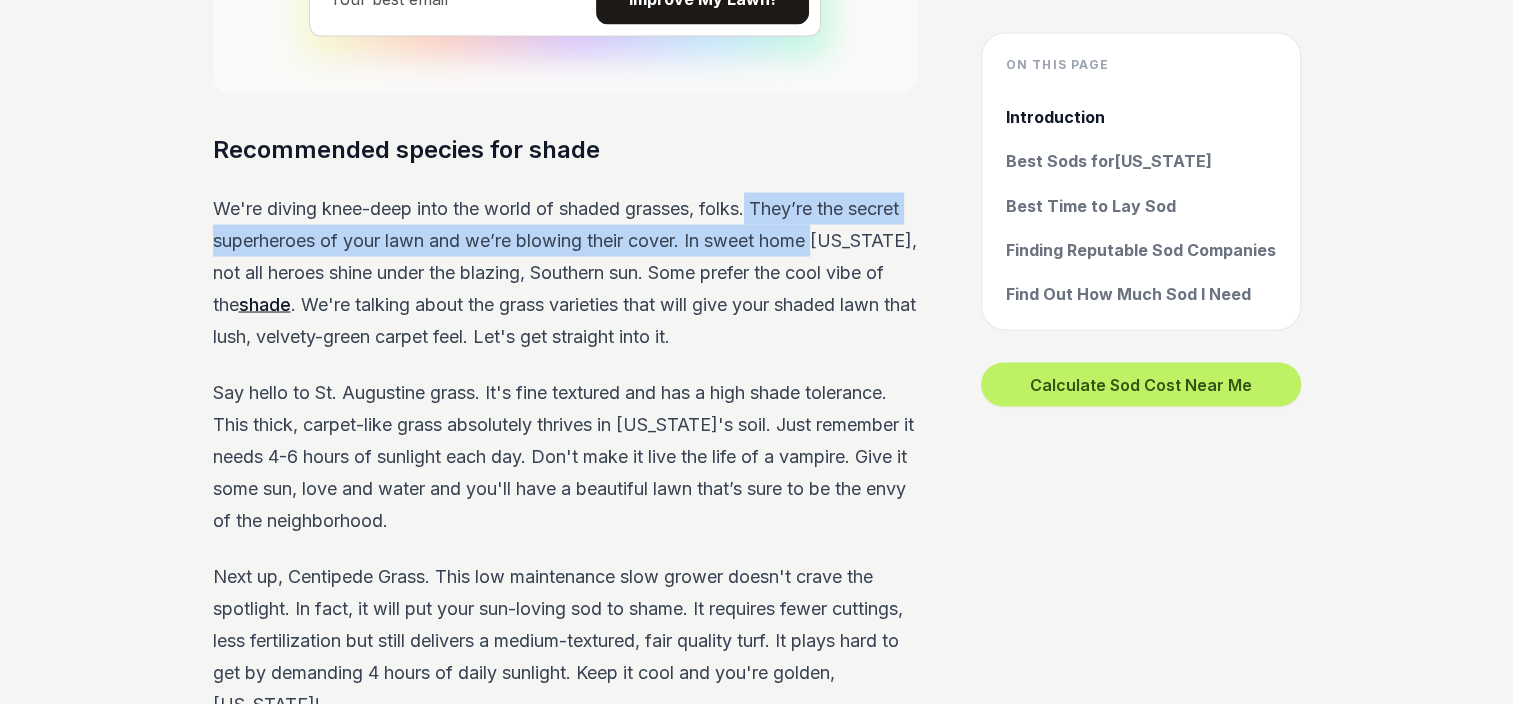 drag, startPoint x: 756, startPoint y: 205, endPoint x: 827, endPoint y: 245, distance: 81.49233 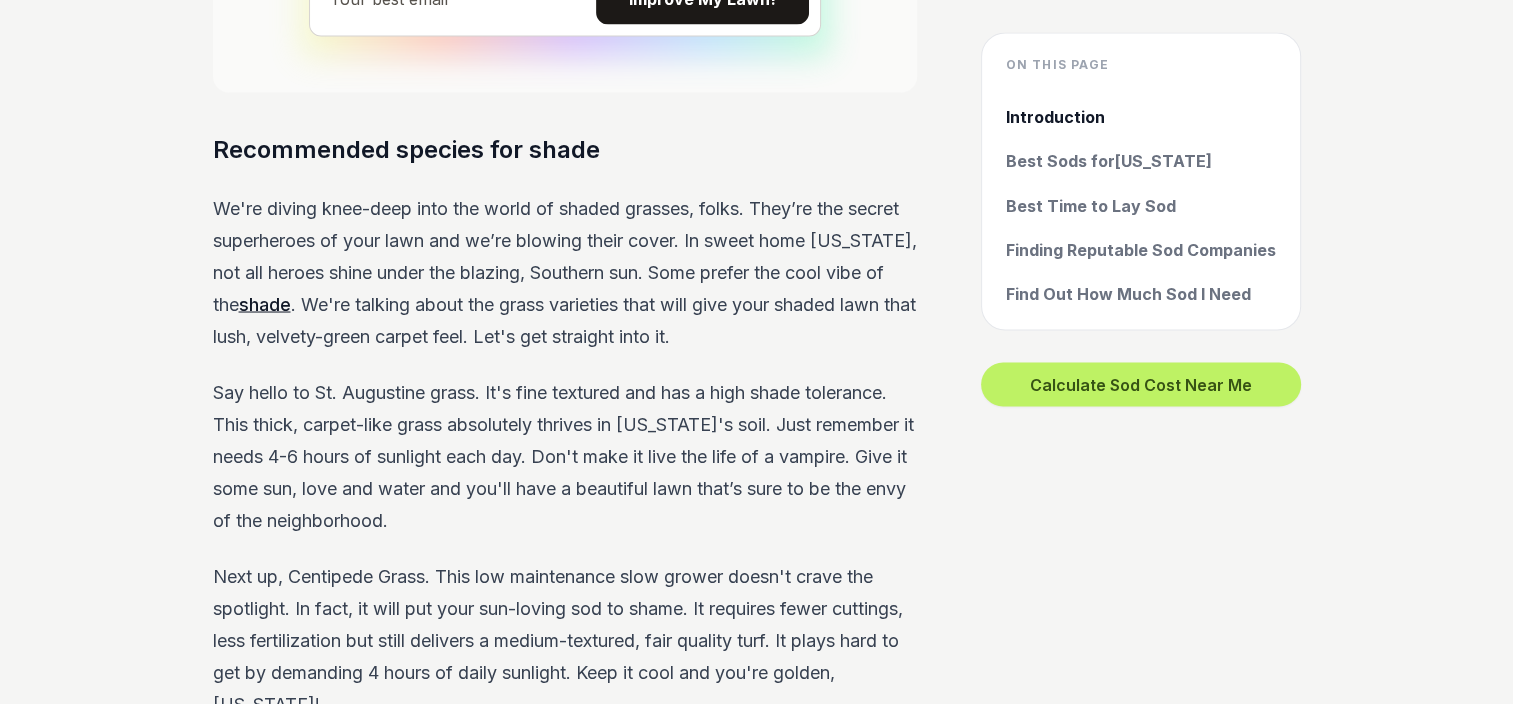 click on "We're diving knee-deep into the world of shaded grasses, folks. They’re the secret superheroes of your lawn and we’re blowing their cover. In sweet home [US_STATE], not all heroes shine under the blazing, Southern sun. Some prefer the cool vibe of the  shade . We're talking about the grass varieties that will give your shaded lawn that lush, velvety-green carpet feel. Let's get straight into it." at bounding box center (565, 272) 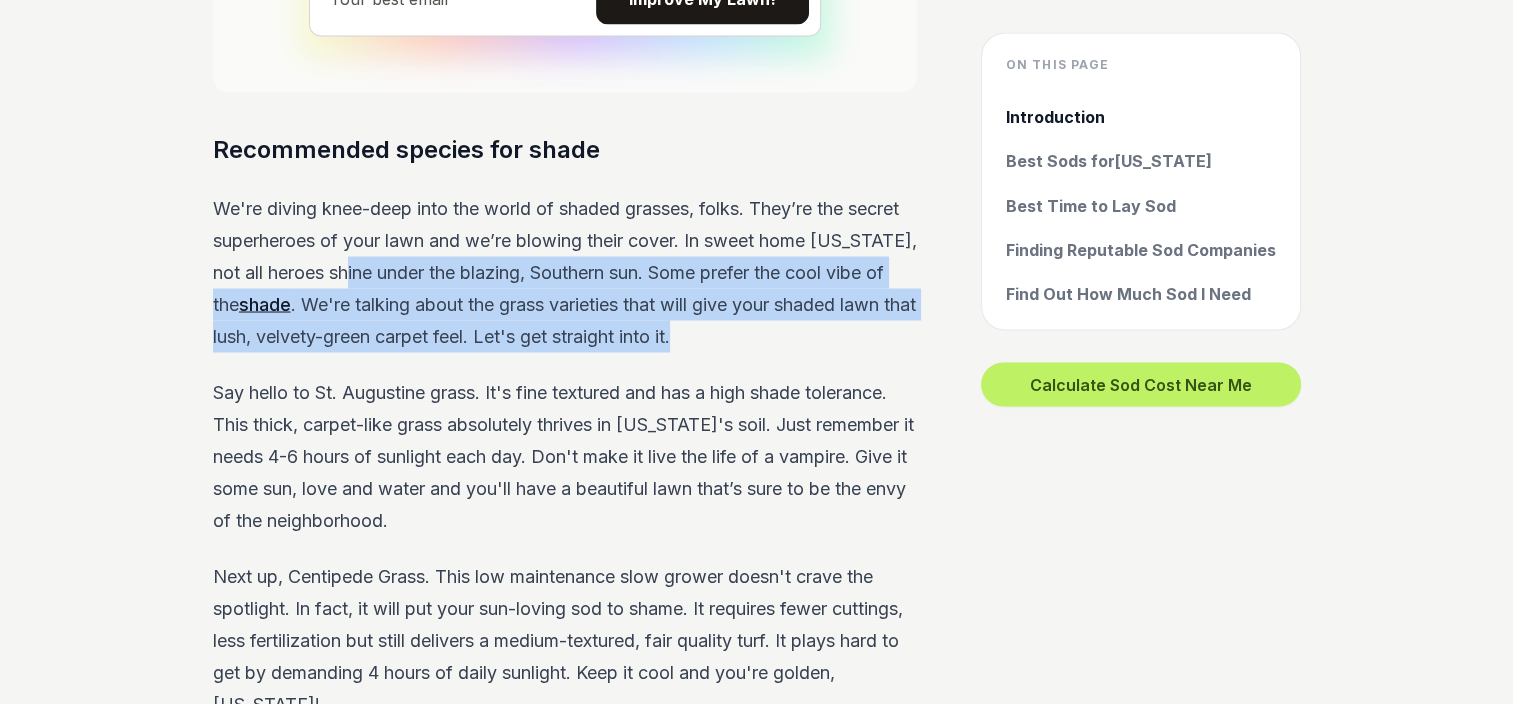 drag, startPoint x: 742, startPoint y: 322, endPoint x: 379, endPoint y: 268, distance: 366.99454 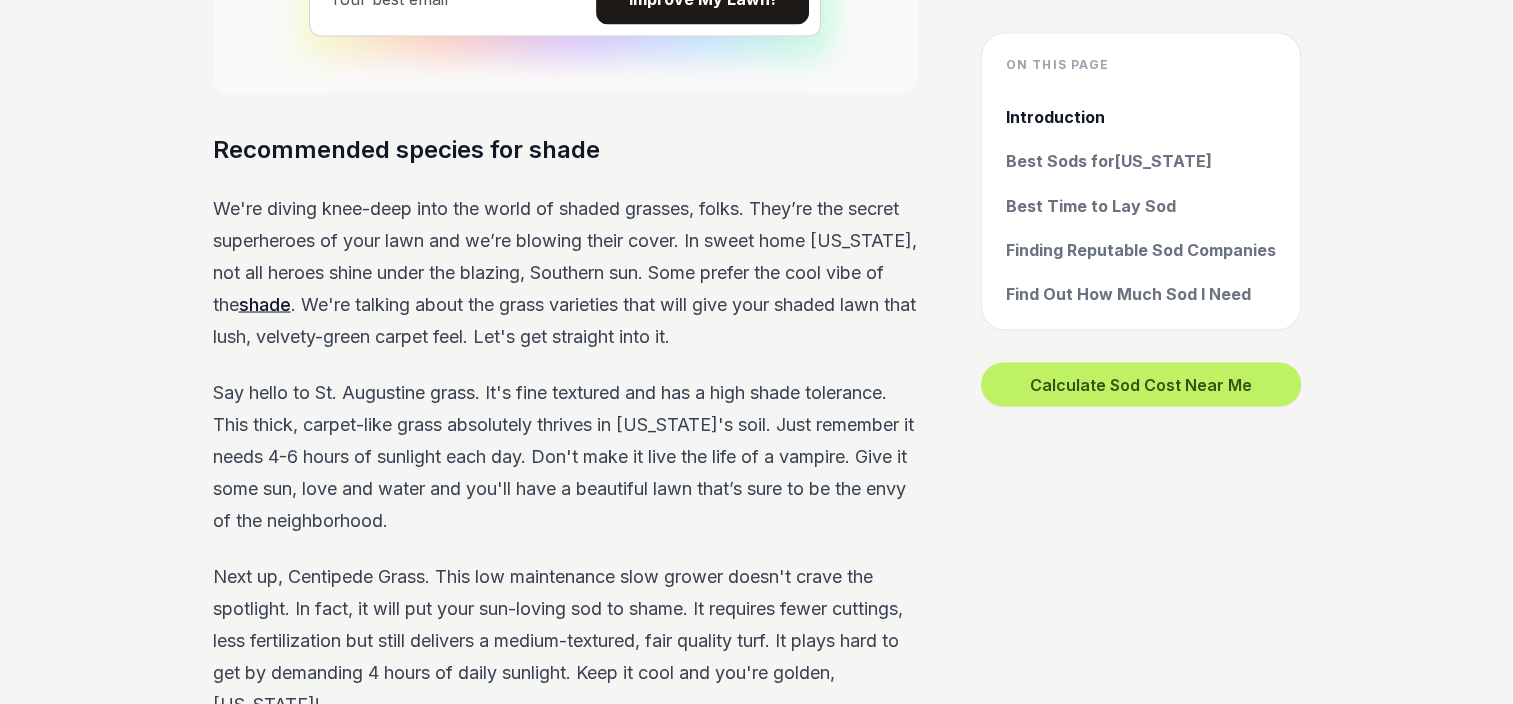 click on "Say hello to St. Augustine grass. It's fine textured and has a high shade tolerance. This thick, carpet-like grass absolutely thrives in [US_STATE]'s soil. Just remember it needs 4-6 hours of sunlight each day. Don't make it live the life of a vampire. Give it some sun, love and water and you'll have a beautiful lawn that’s sure to be the envy of the neighborhood." at bounding box center [565, 456] 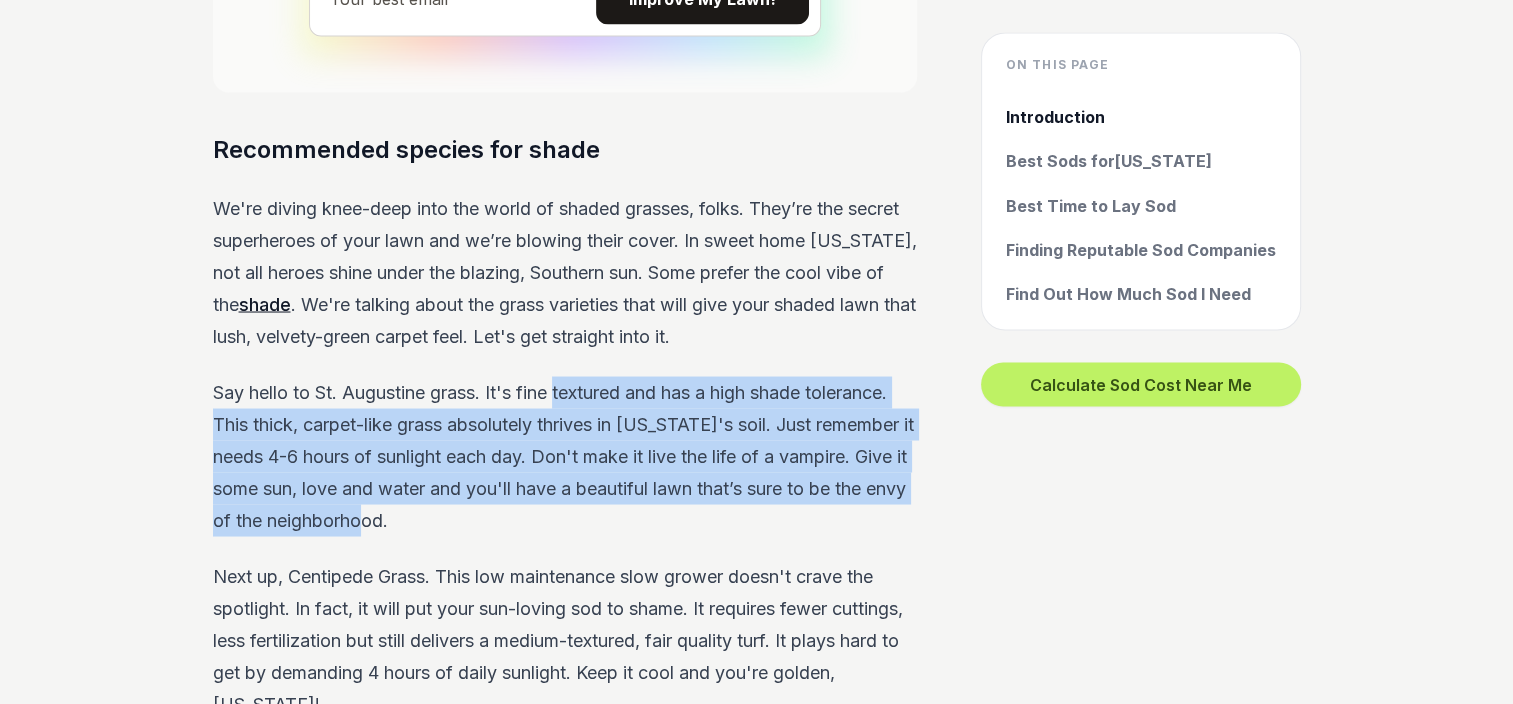 drag, startPoint x: 559, startPoint y: 371, endPoint x: 496, endPoint y: 518, distance: 159.93123 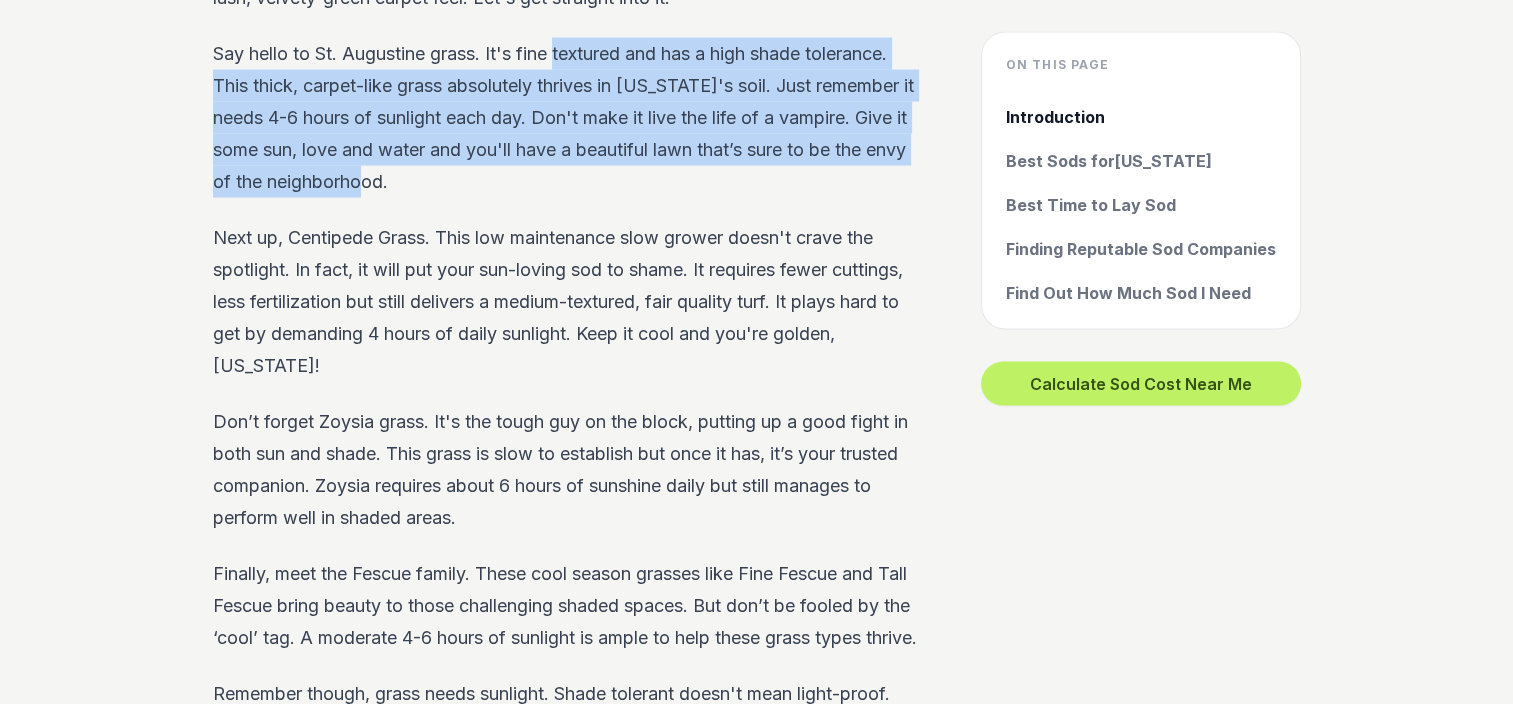 scroll, scrollTop: 4000, scrollLeft: 0, axis: vertical 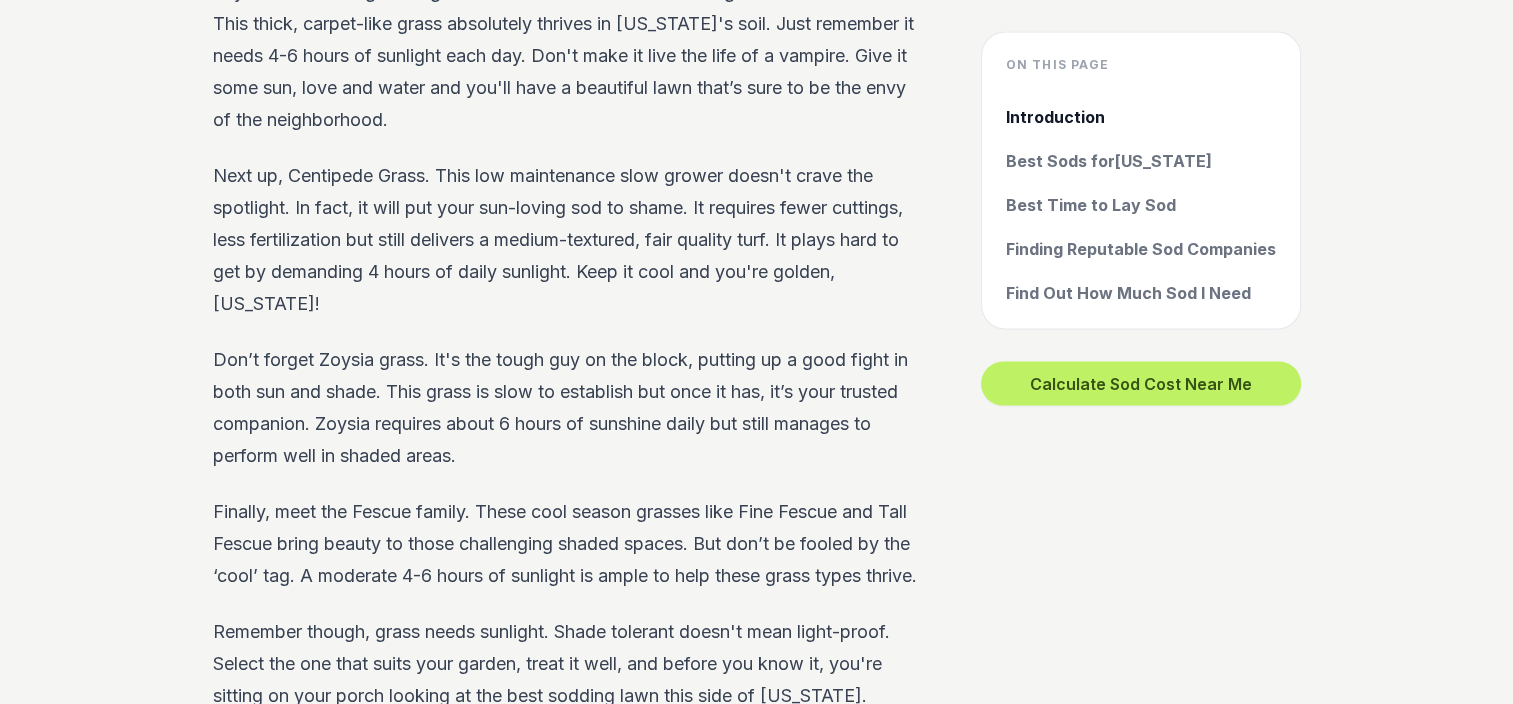 click on "Next up, Centipede Grass. This low maintenance slow grower doesn't crave the spotlight. In fact, it will put your sun-loving sod to shame. It requires fewer cuttings, less fertilization but still delivers a medium-textured, fair quality turf. It plays hard to get by demanding 4 hours of daily sunlight. Keep it cool and you're golden, [US_STATE]!" at bounding box center [565, 240] 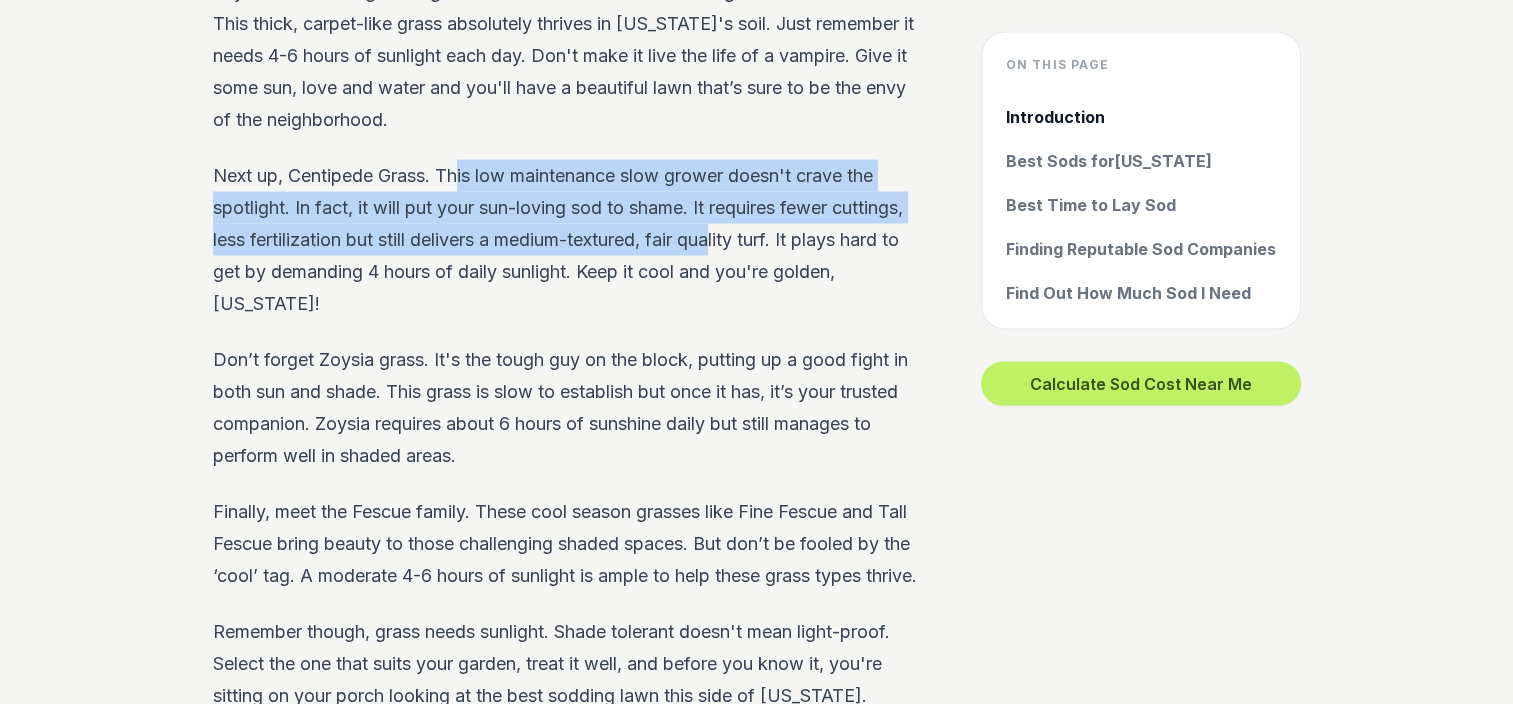 drag, startPoint x: 463, startPoint y: 175, endPoint x: 801, endPoint y: 240, distance: 344.19327 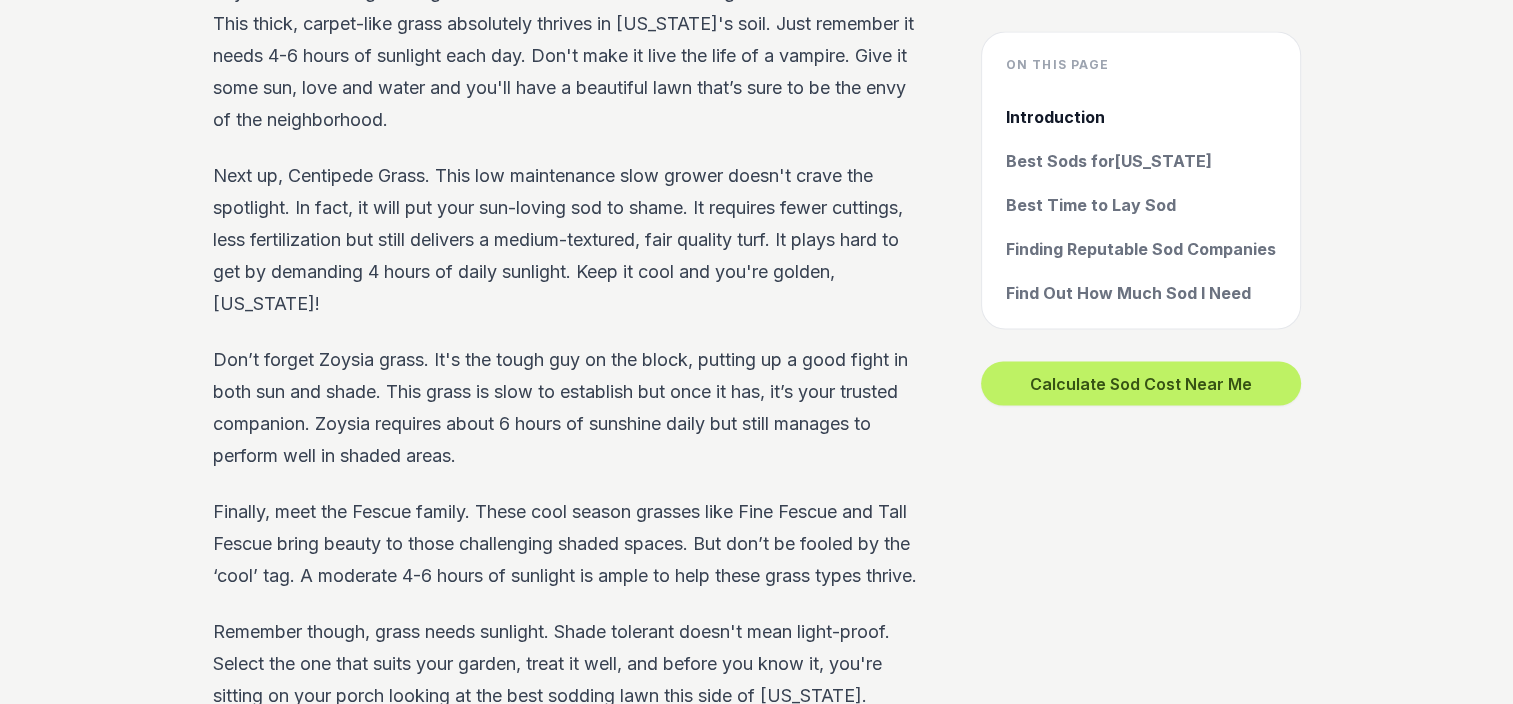 drag, startPoint x: 801, startPoint y: 240, endPoint x: 709, endPoint y: 261, distance: 94.36631 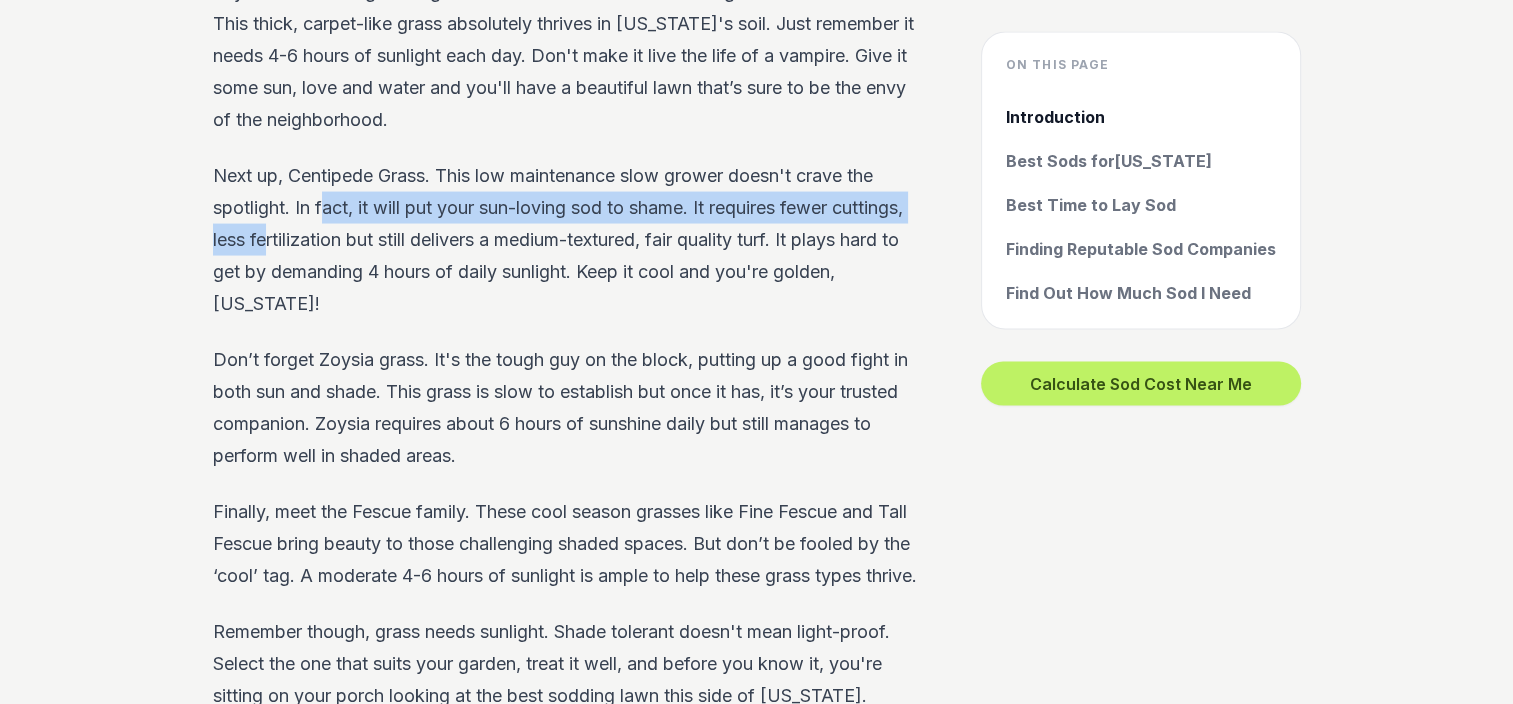 drag, startPoint x: 336, startPoint y: 226, endPoint x: 322, endPoint y: 218, distance: 16.124516 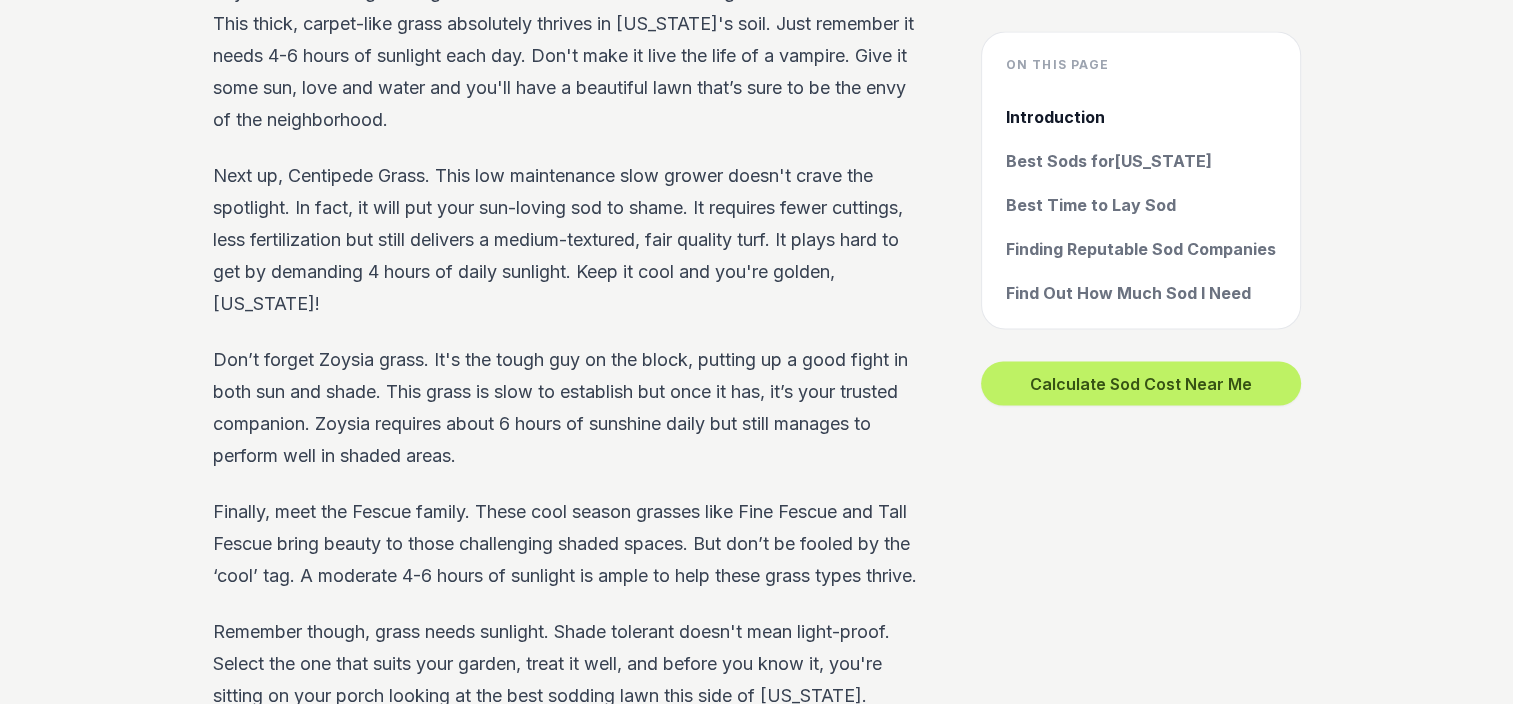 click on "Don’t forget Zoysia grass. It's the tough guy on the block, putting up a good fight in both sun and shade. This grass is slow to establish but once it has, it’s your trusted companion. Zoysia requires about 6 hours of sunshine daily but still manages to perform well in shaded areas." at bounding box center [565, 408] 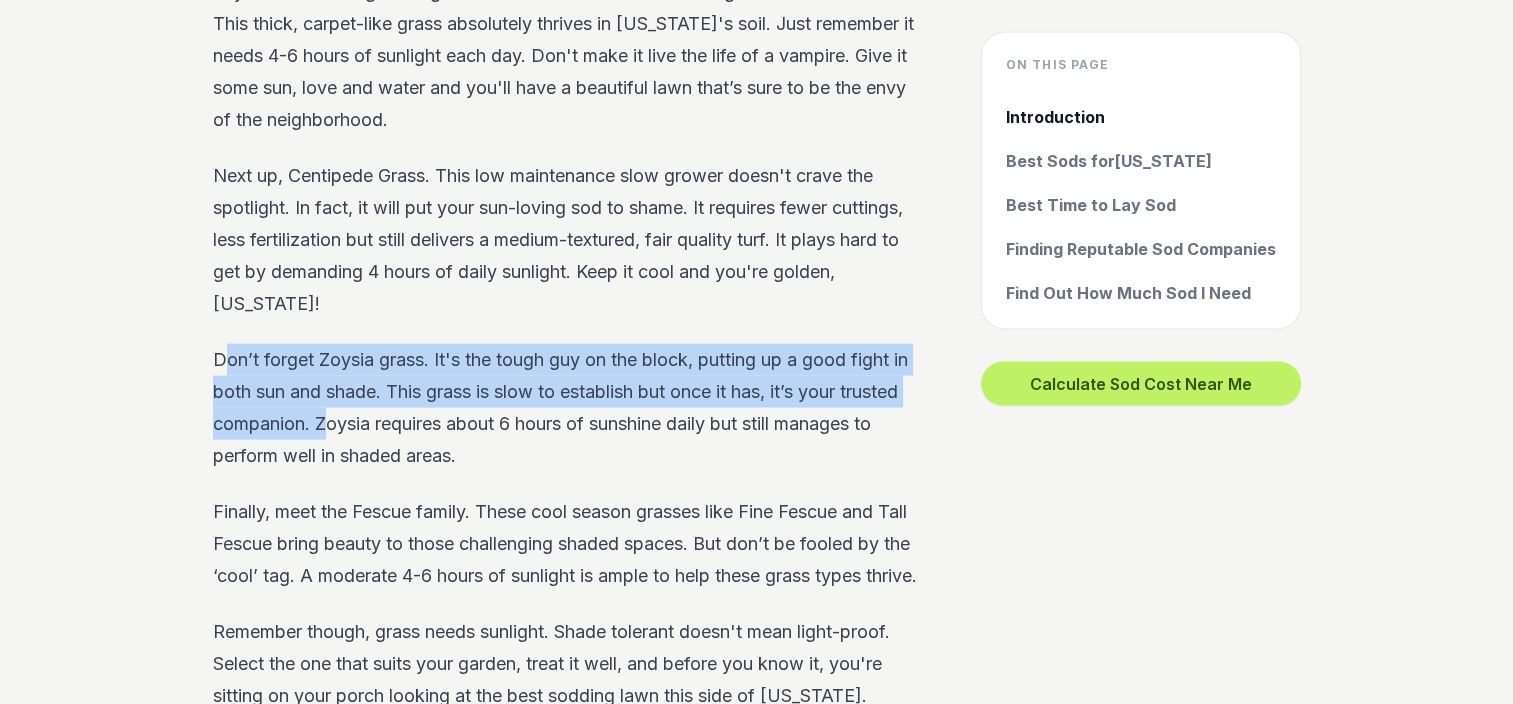 drag, startPoint x: 225, startPoint y: 360, endPoint x: 390, endPoint y: 412, distance: 173 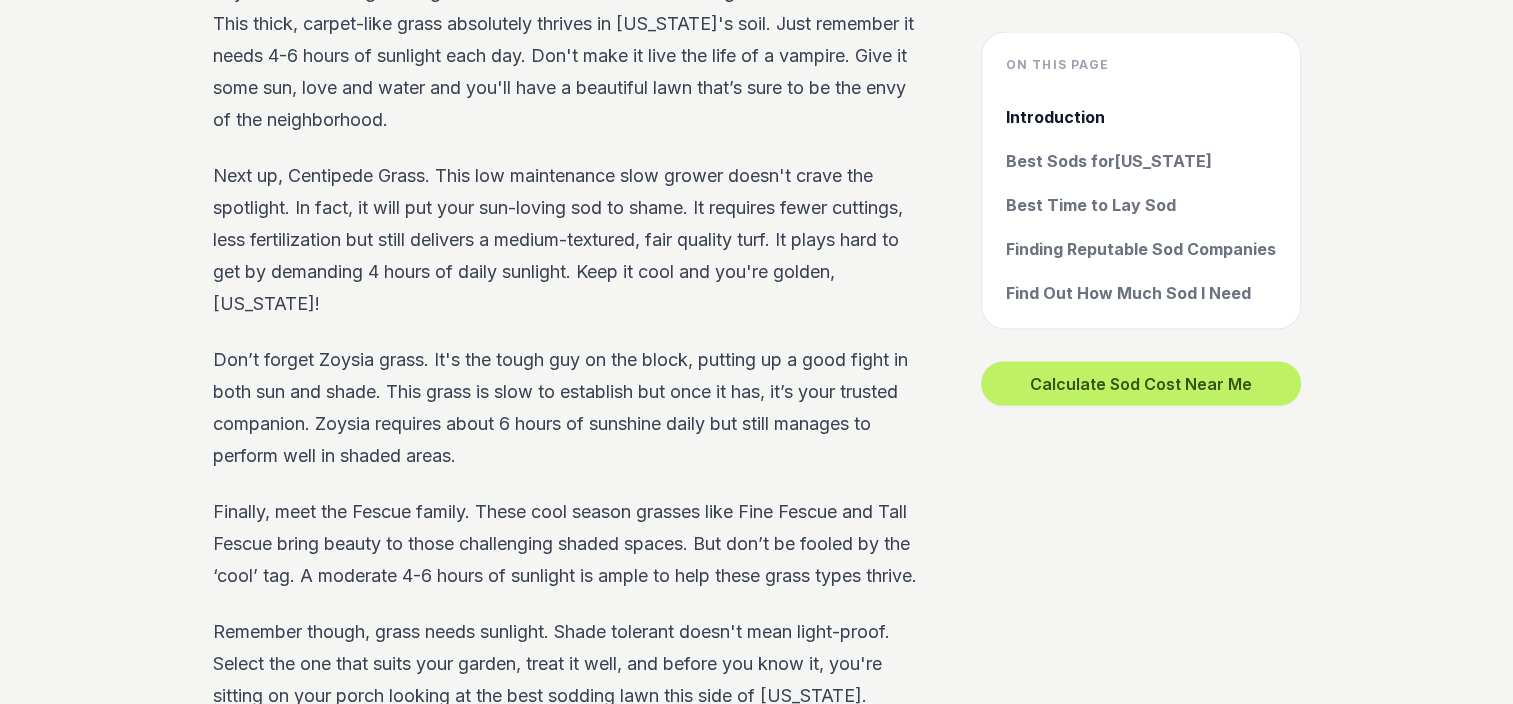 click on "Don’t forget Zoysia grass. It's the tough guy on the block, putting up a good fight in both sun and shade. This grass is slow to establish but once it has, it’s your trusted companion. Zoysia requires about 6 hours of sunshine daily but still manages to perform well in shaded areas." at bounding box center (565, 408) 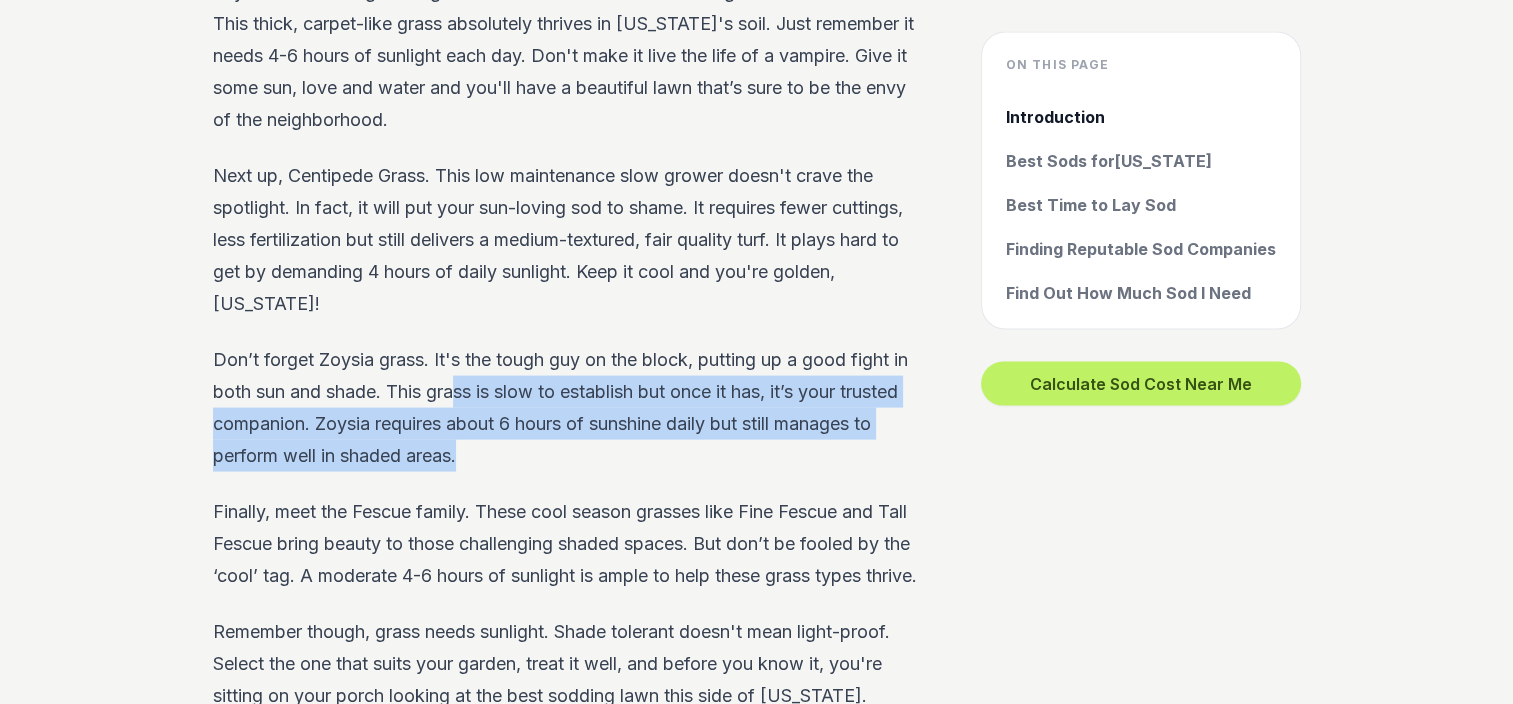 drag, startPoint x: 476, startPoint y: 386, endPoint x: 842, endPoint y: 448, distance: 371.21423 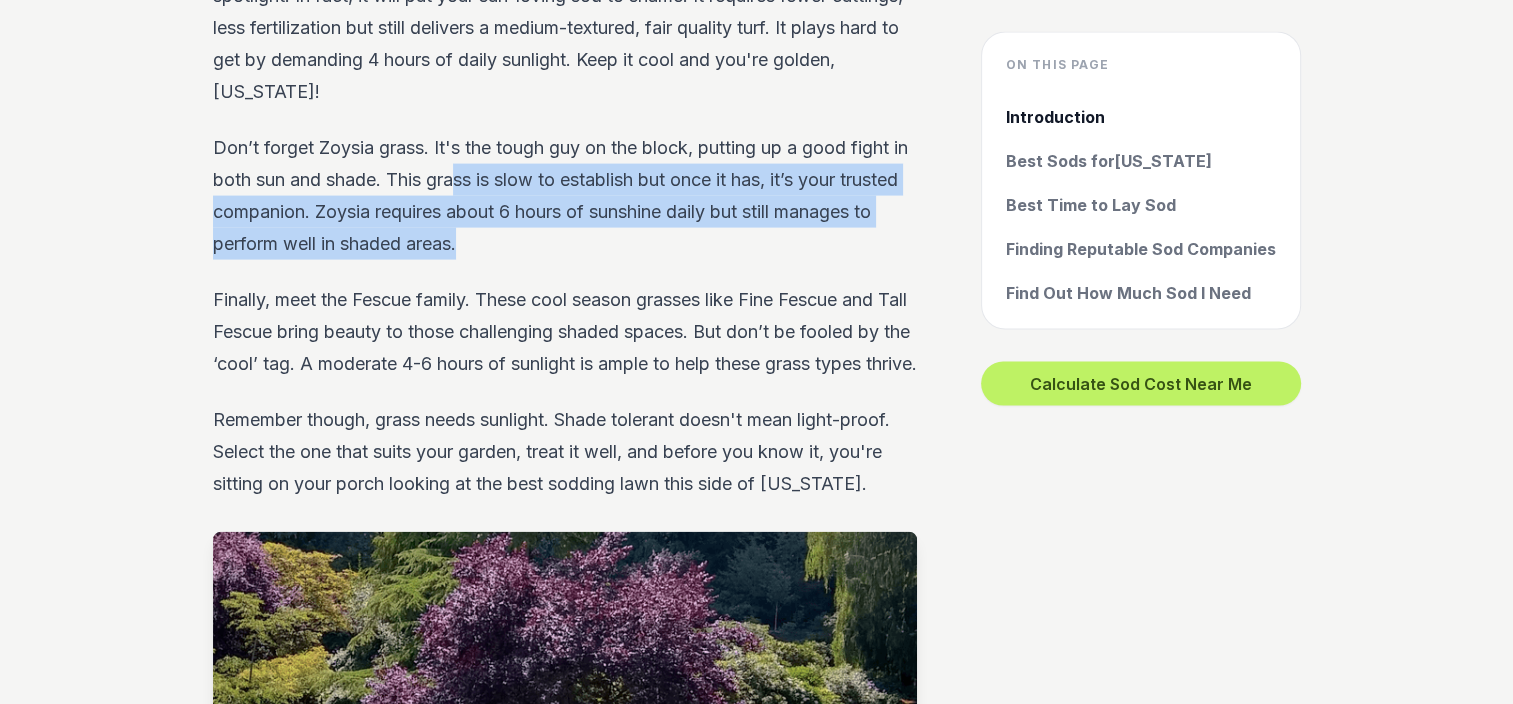 scroll, scrollTop: 4300, scrollLeft: 0, axis: vertical 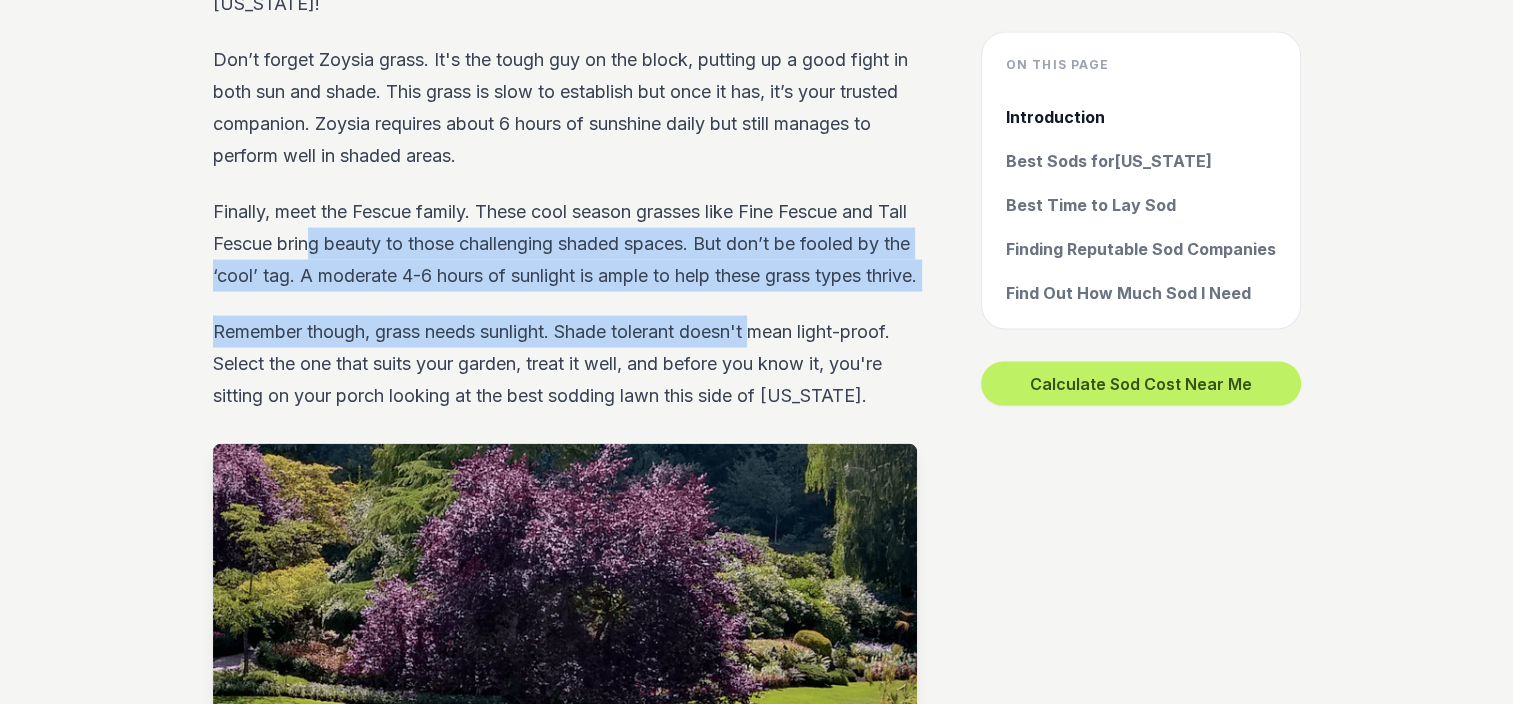 drag, startPoint x: 349, startPoint y: 226, endPoint x: 767, endPoint y: 364, distance: 440.19086 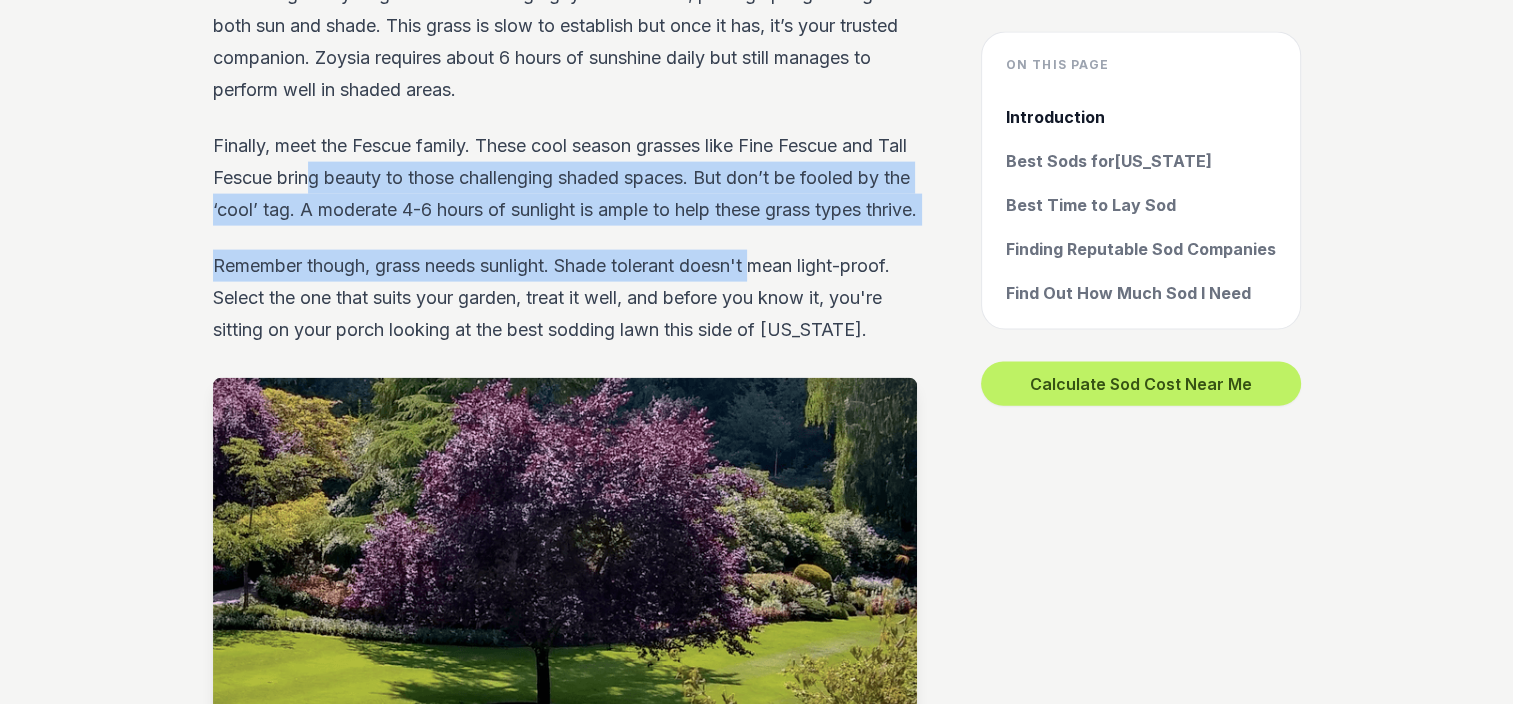 scroll, scrollTop: 4400, scrollLeft: 0, axis: vertical 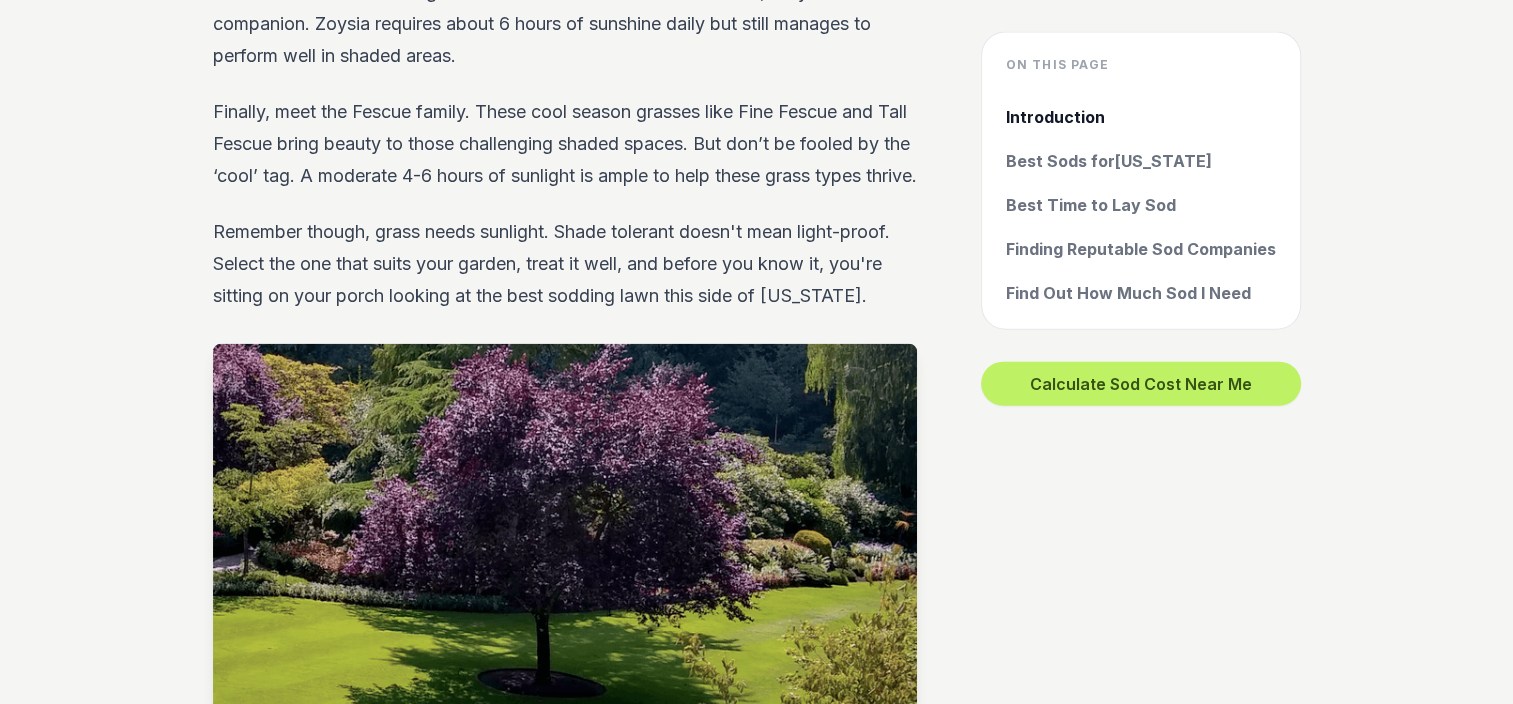 click on "Remember though, grass needs sunlight. Shade tolerant doesn't mean light-proof. Select the one that suits your garden, treat it well, and before you know it, you're sitting on your porch looking at the best sodding lawn this side of [US_STATE]." at bounding box center [565, 264] 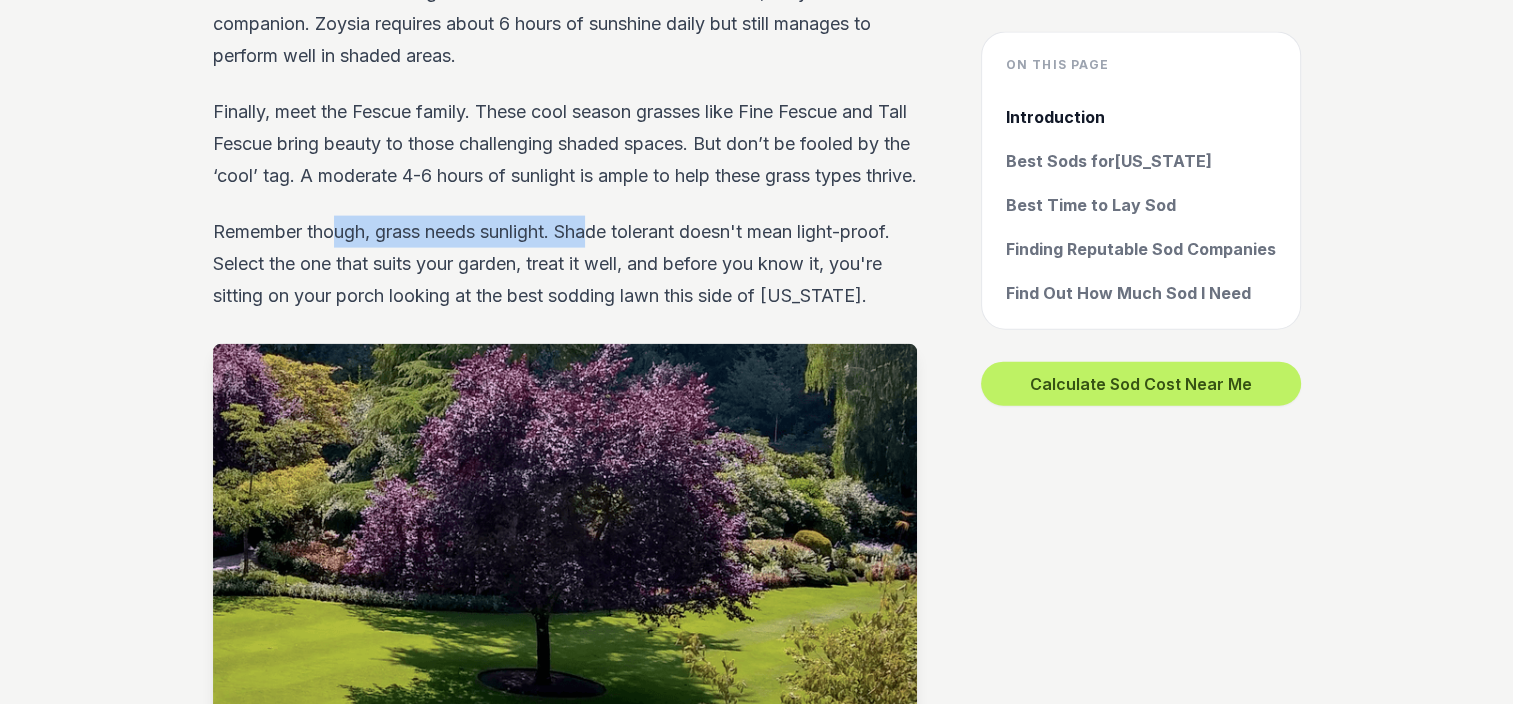 drag, startPoint x: 338, startPoint y: 258, endPoint x: 601, endPoint y: 246, distance: 263.27362 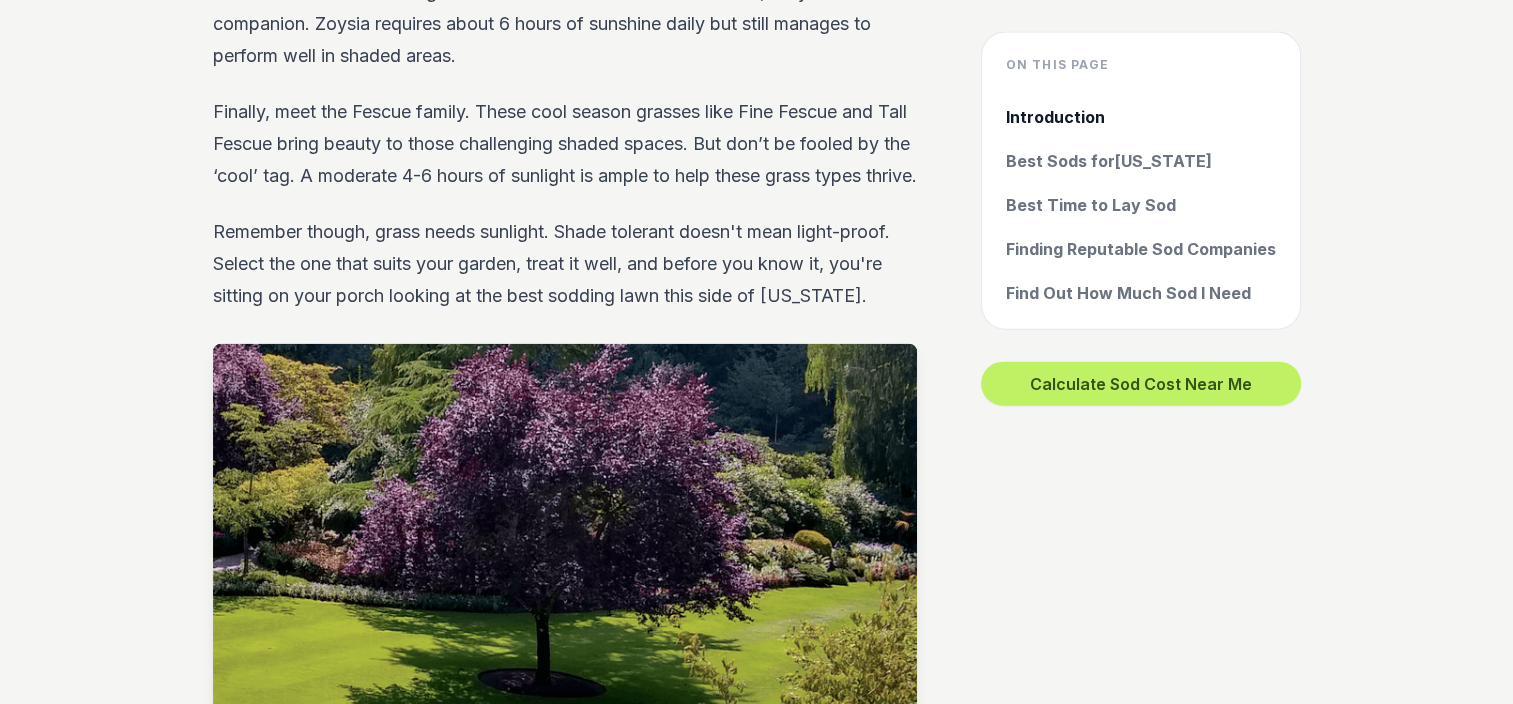 click on "Remember though, grass needs sunlight. Shade tolerant doesn't mean light-proof. Select the one that suits your garden, treat it well, and before you know it, you're sitting on your porch looking at the best sodding lawn this side of [US_STATE]." at bounding box center [565, 264] 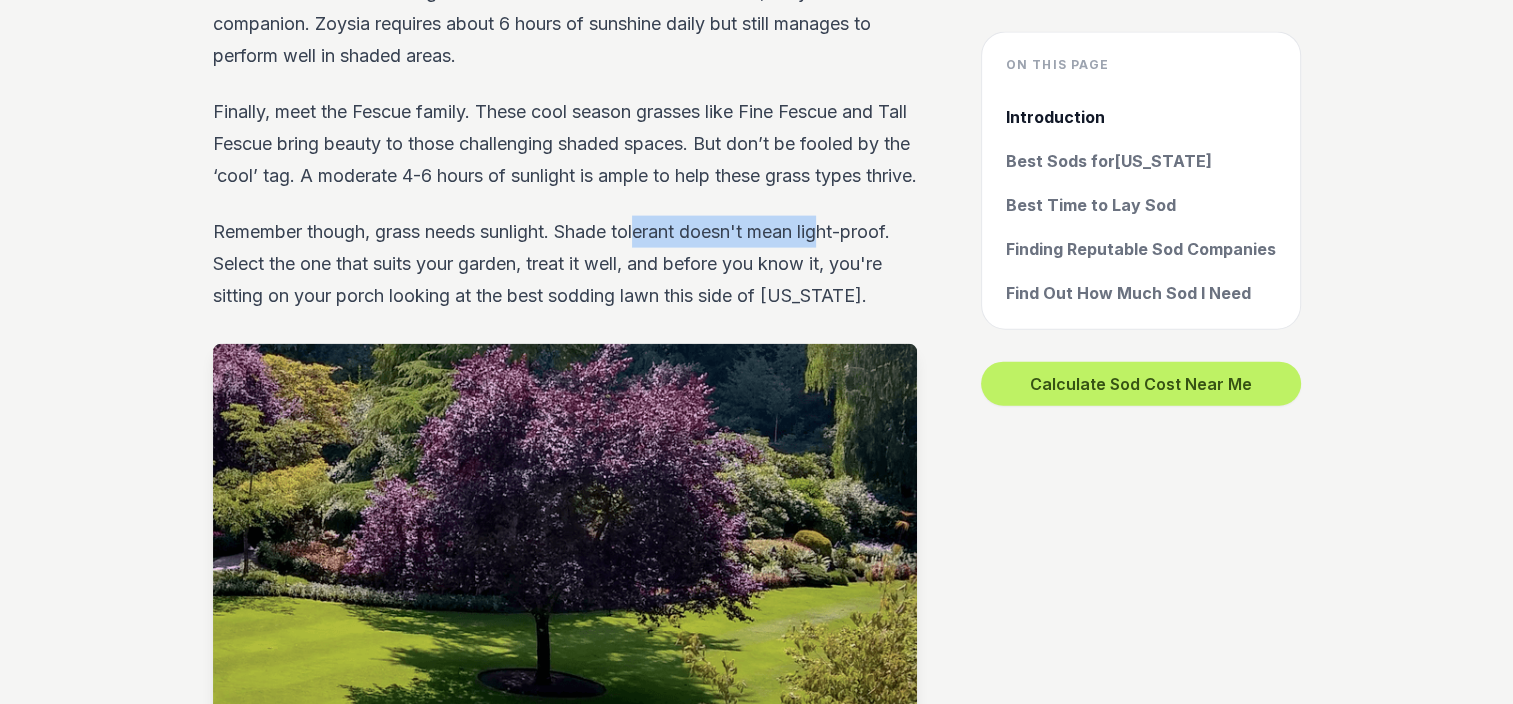 drag, startPoint x: 644, startPoint y: 257, endPoint x: 840, endPoint y: 257, distance: 196 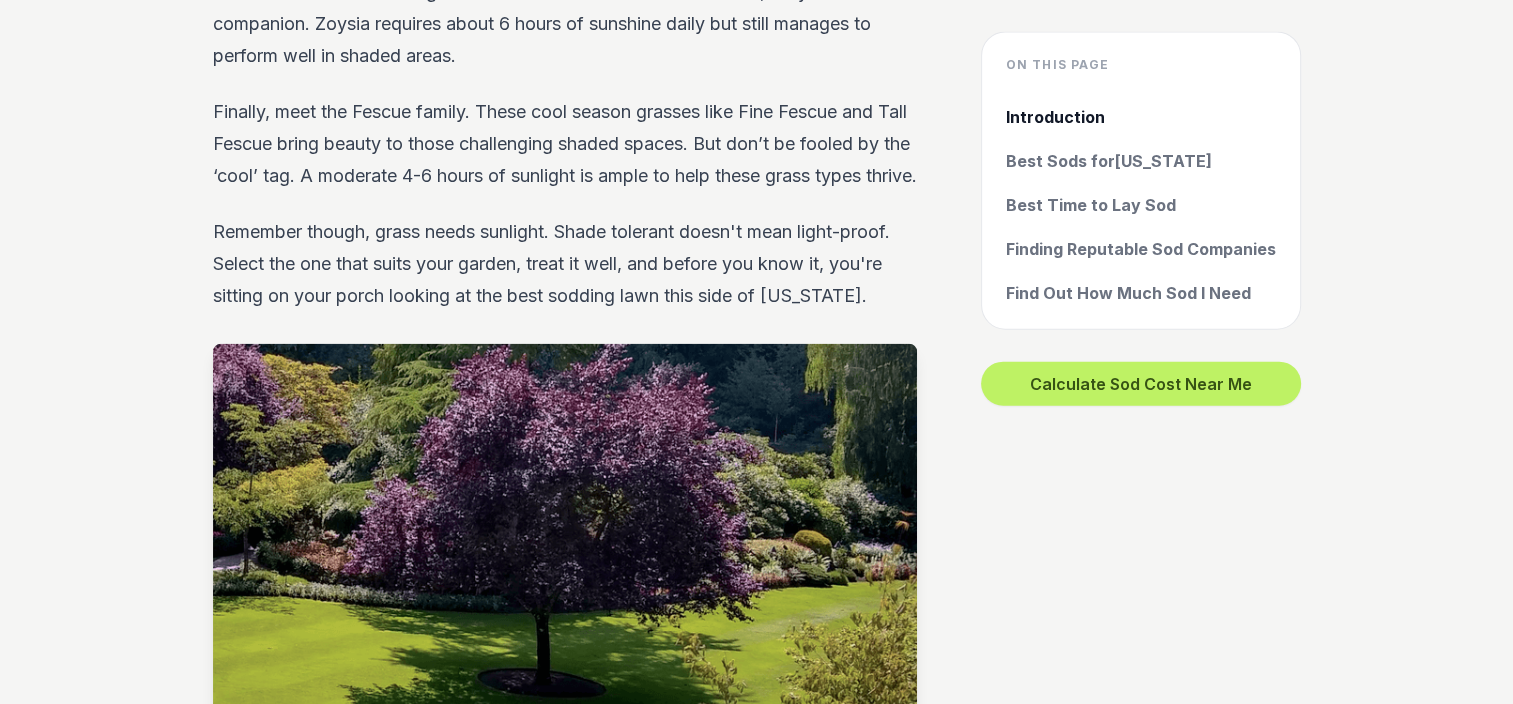 click on "Remember though, grass needs sunlight. Shade tolerant doesn't mean light-proof. Select the one that suits your garden, treat it well, and before you know it, you're sitting on your porch looking at the best sodding lawn this side of [US_STATE]." at bounding box center [565, 264] 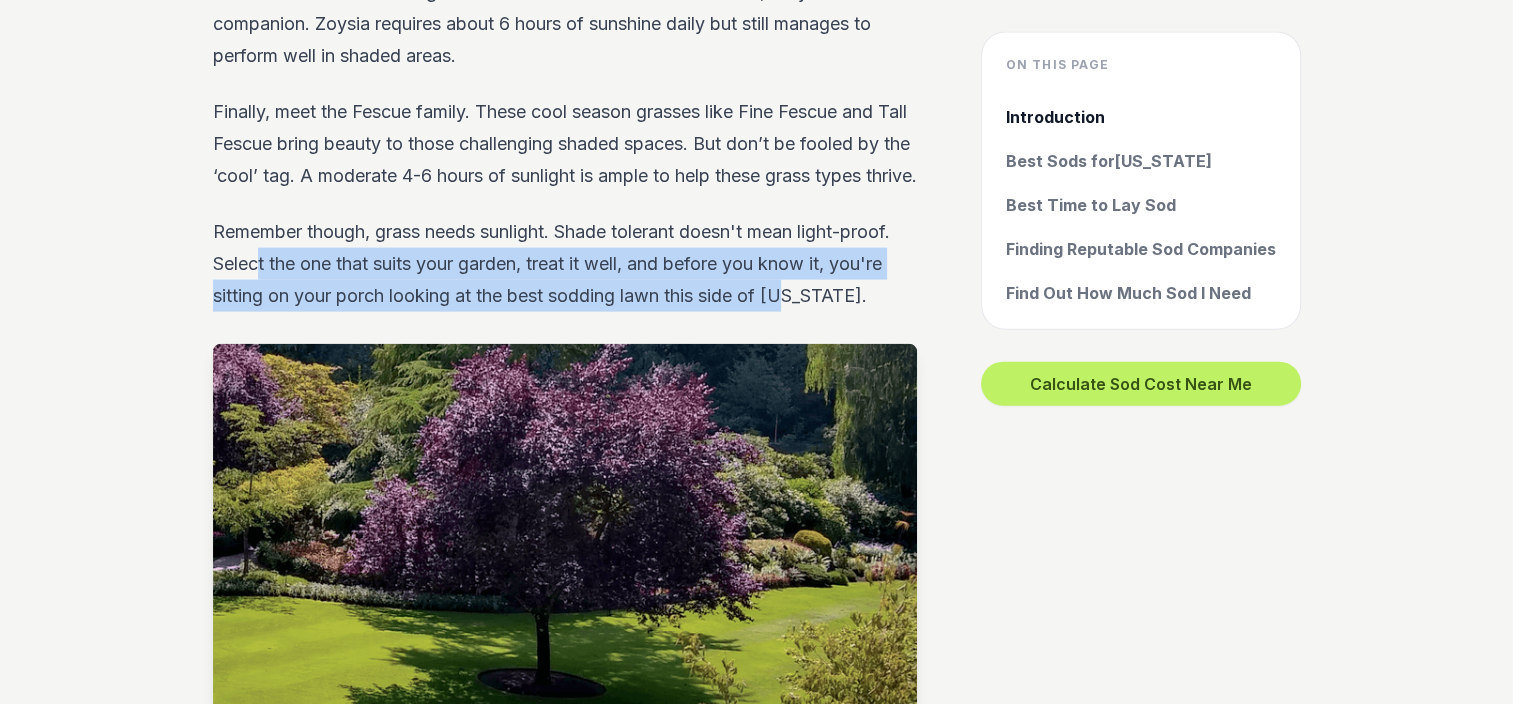 drag, startPoint x: 260, startPoint y: 283, endPoint x: 790, endPoint y: 315, distance: 530.96515 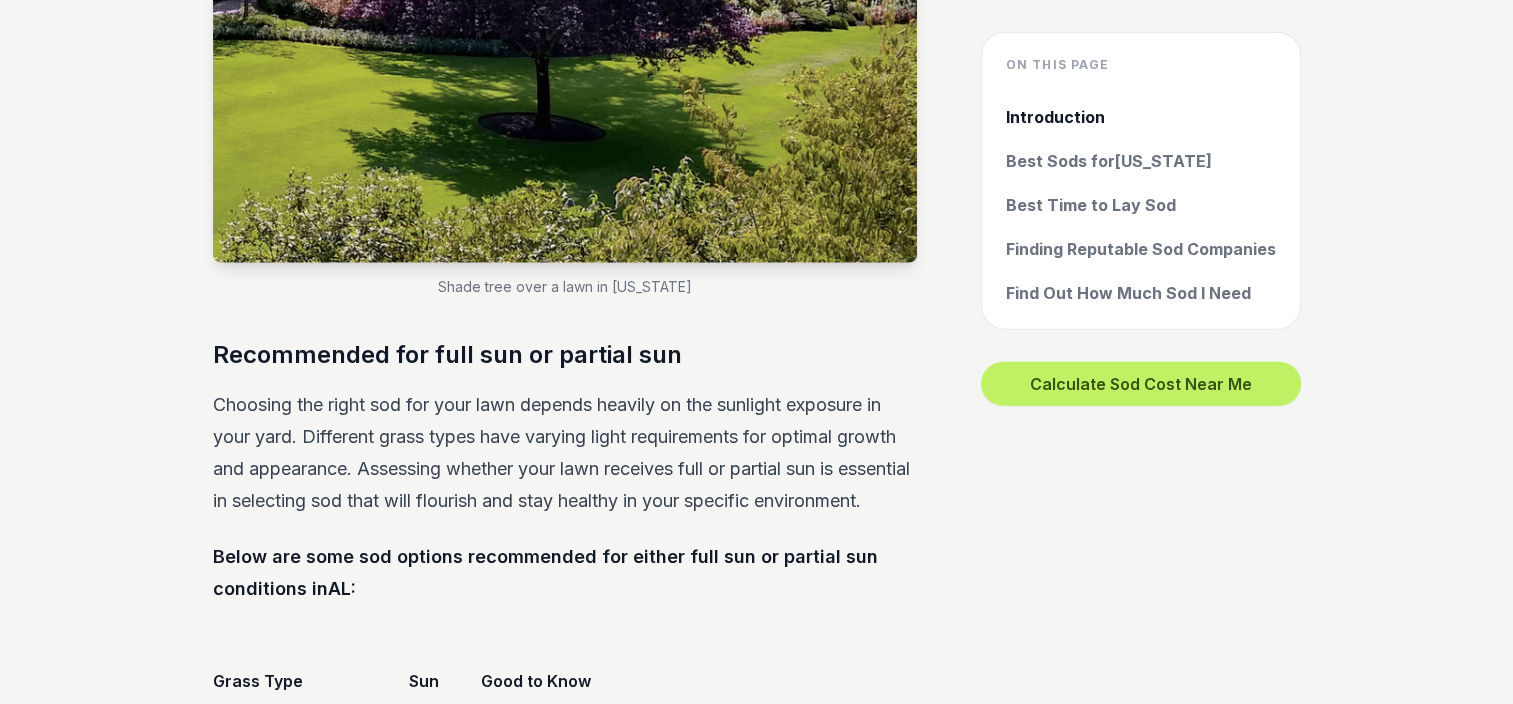 scroll, scrollTop: 5000, scrollLeft: 0, axis: vertical 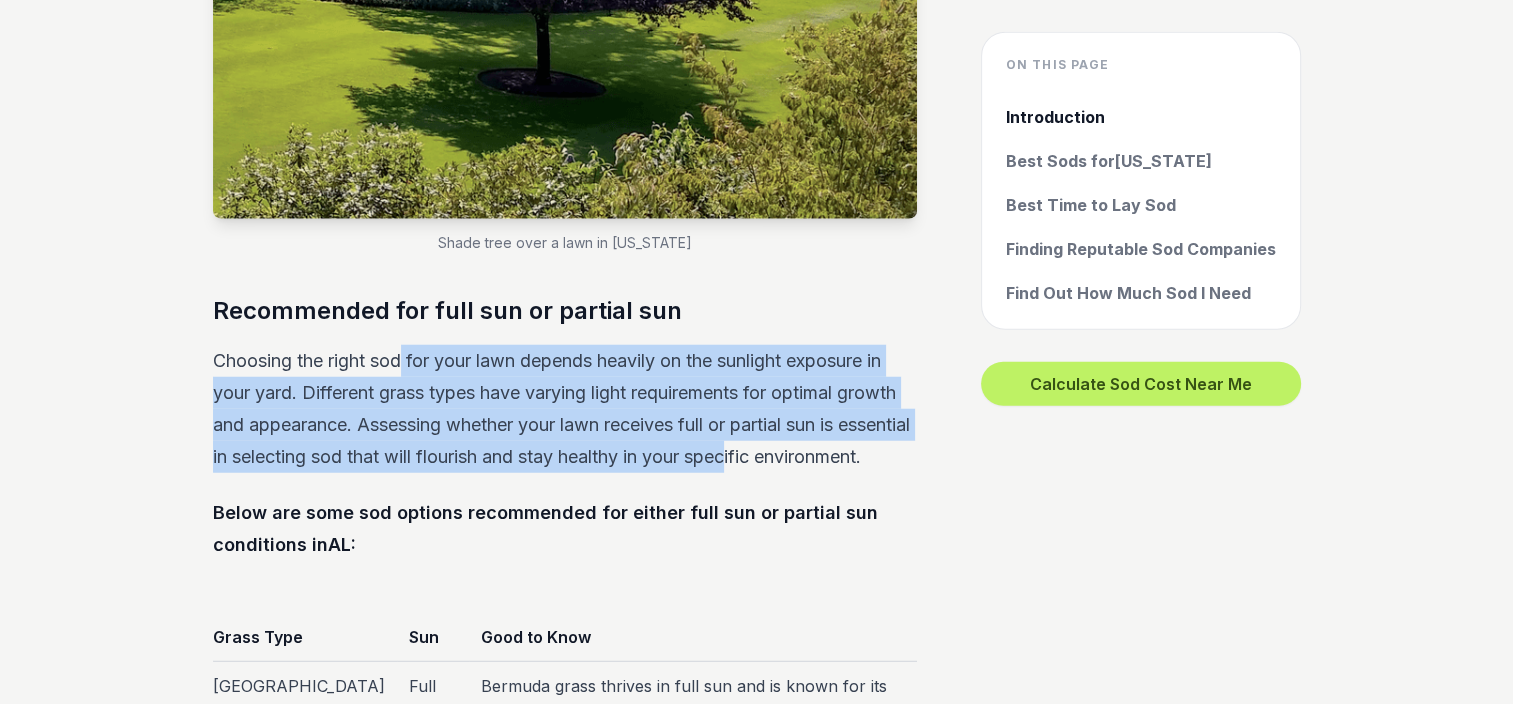 drag, startPoint x: 403, startPoint y: 382, endPoint x: 817, endPoint y: 481, distance: 425.67242 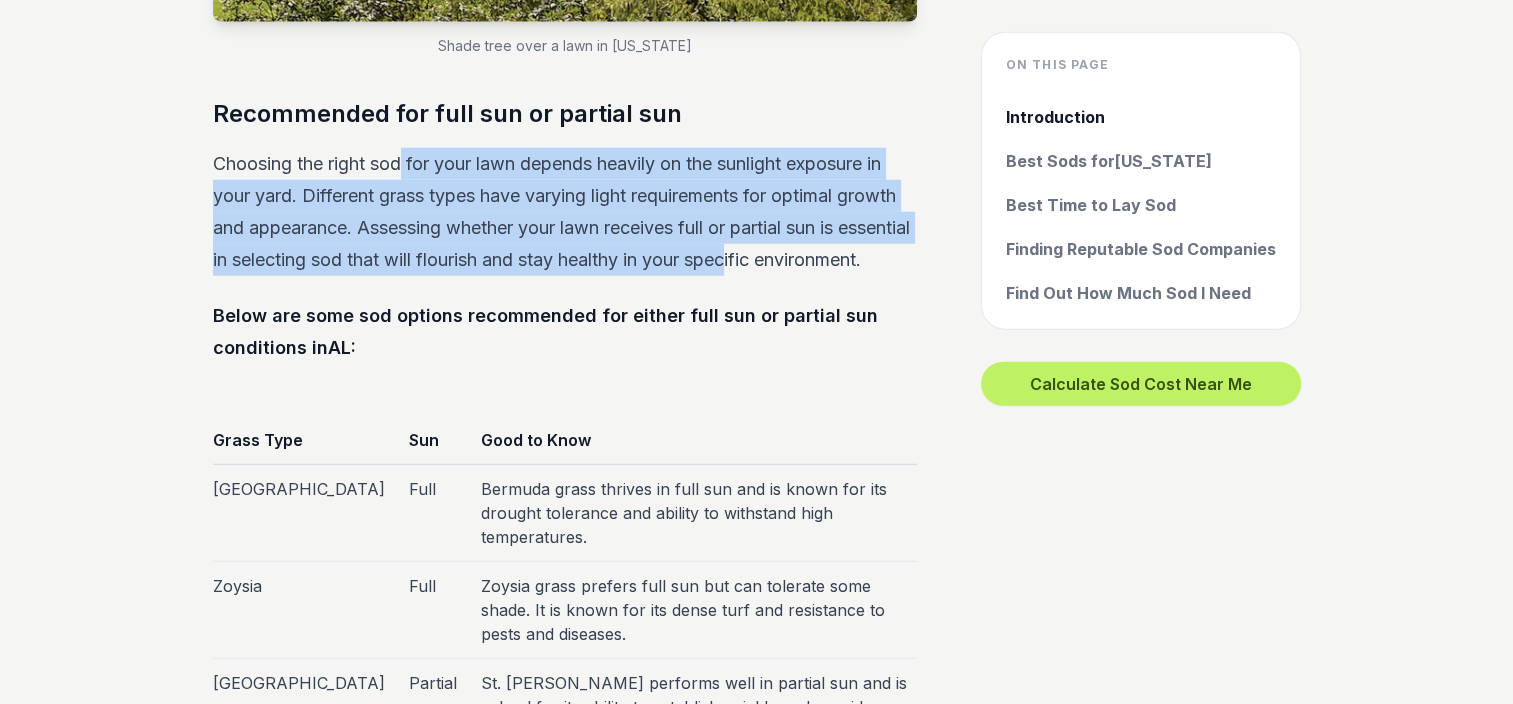 scroll, scrollTop: 5200, scrollLeft: 0, axis: vertical 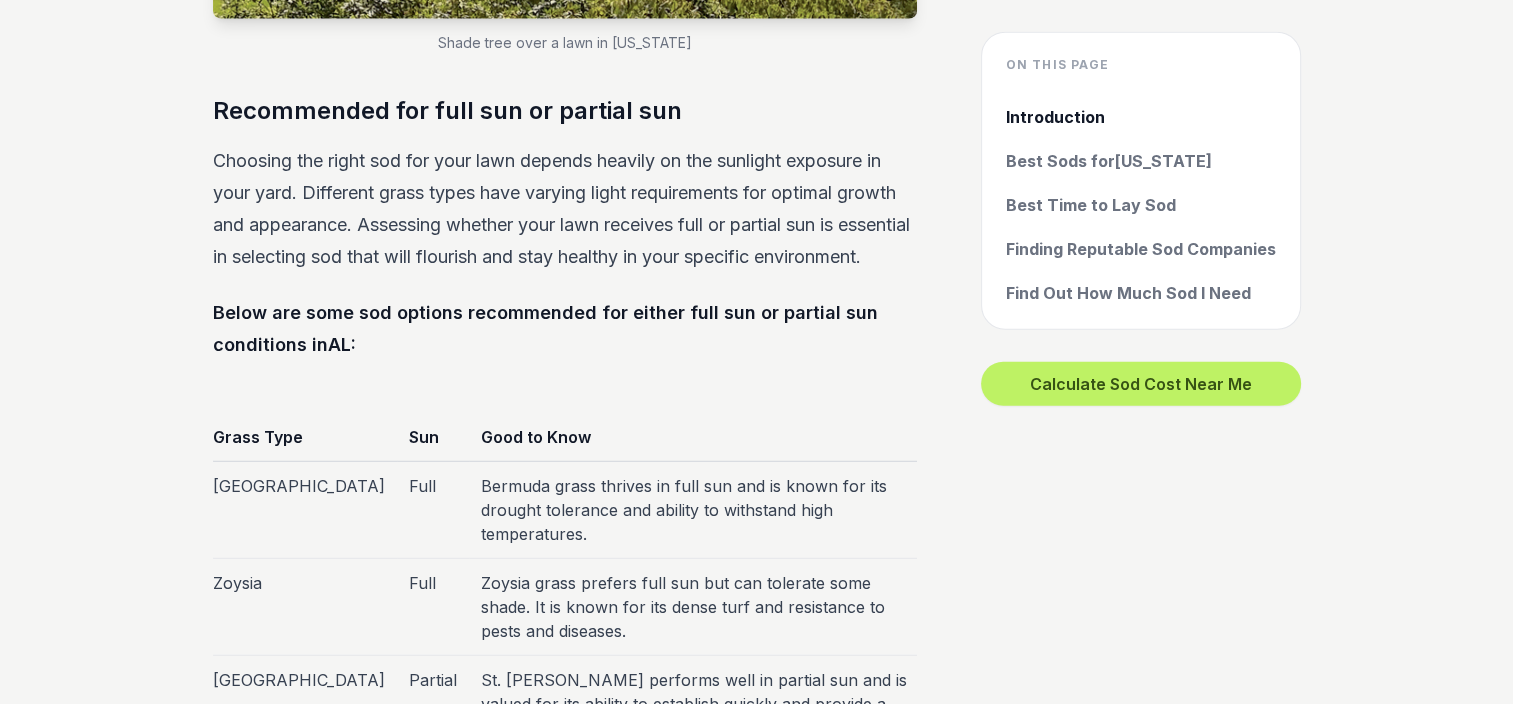 click on "Overall, [US_STATE]'s climate plays a significant role in determining the types of grass that can grow successfully in the state.  Understanding the climate and grass zone can help homeowners and landscapers choose the best grass for their lawns and gardens. ” Introduction [US_STATE] has a humid subtropical climate, which means it has hot [PERSON_NAME] and mild [PERSON_NAME] with high humidity throughout the year.  This climate affects the types of grass that are best grown in the state.  Grasses that can tolerate high temperatures and humidity, as well as occasional droughts, are ideal for [US_STATE]. The best time to lay grass in [US_STATE] is during the spring and fall when temperatures are cooler and there is more rainfall.  This allows the grass to establish its roots before the hot summer months. [US_STATE] is located in the warm-season grass zone, which means that warm-season grasses are the most suitable for the state. What are the best sod types for  AL ? [US_STATE] , with its  warm season   higher   temperatures.     [US_STATE] :" at bounding box center (565, -682) 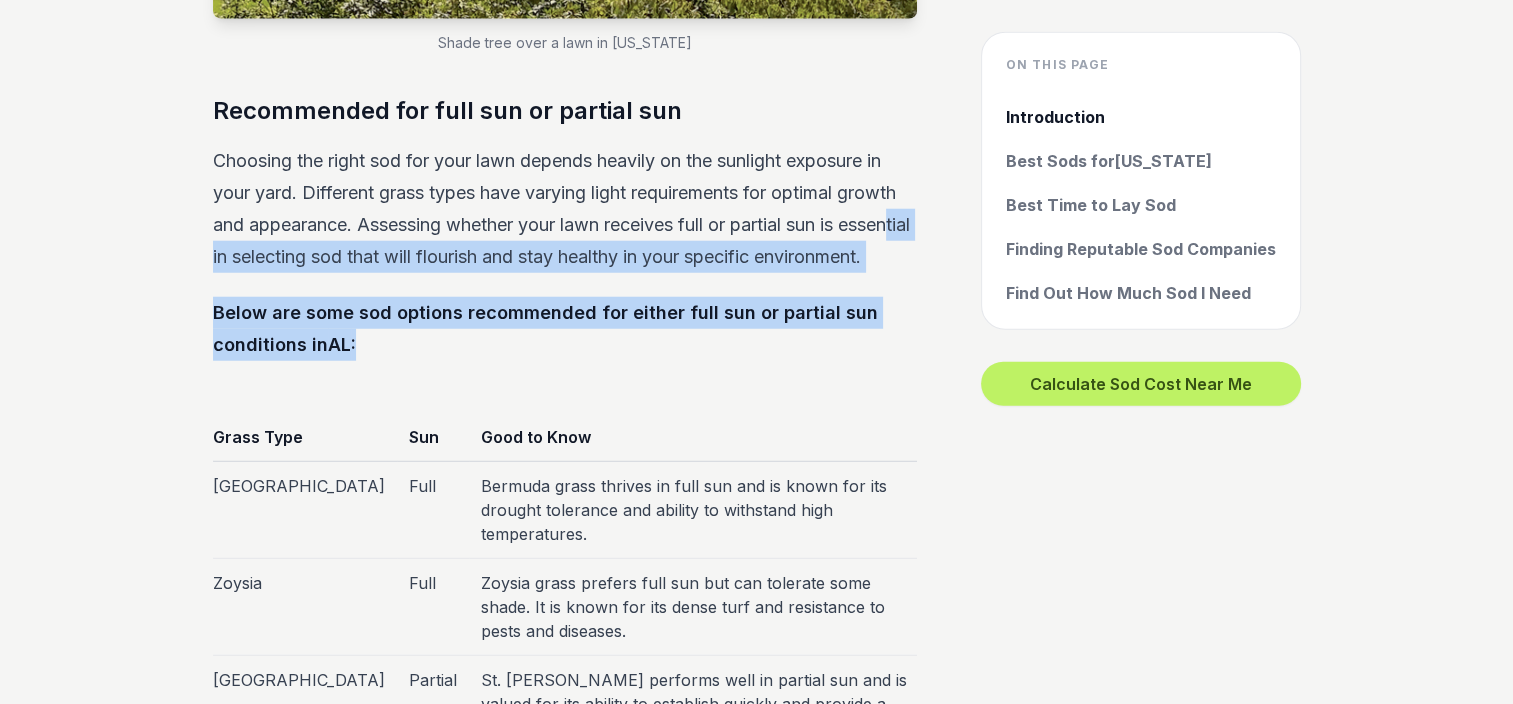 drag, startPoint x: 544, startPoint y: 421, endPoint x: 261, endPoint y: 276, distance: 317.98428 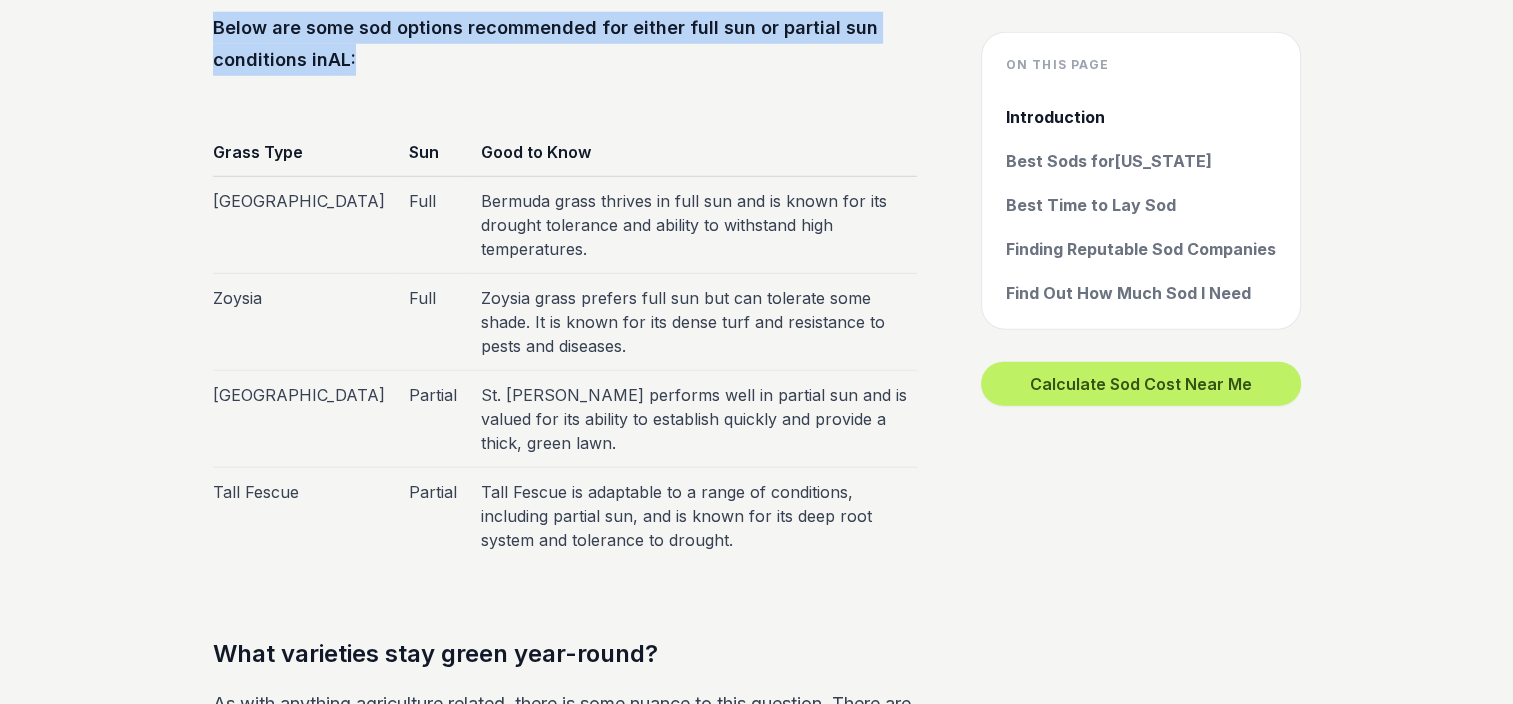 scroll, scrollTop: 5500, scrollLeft: 0, axis: vertical 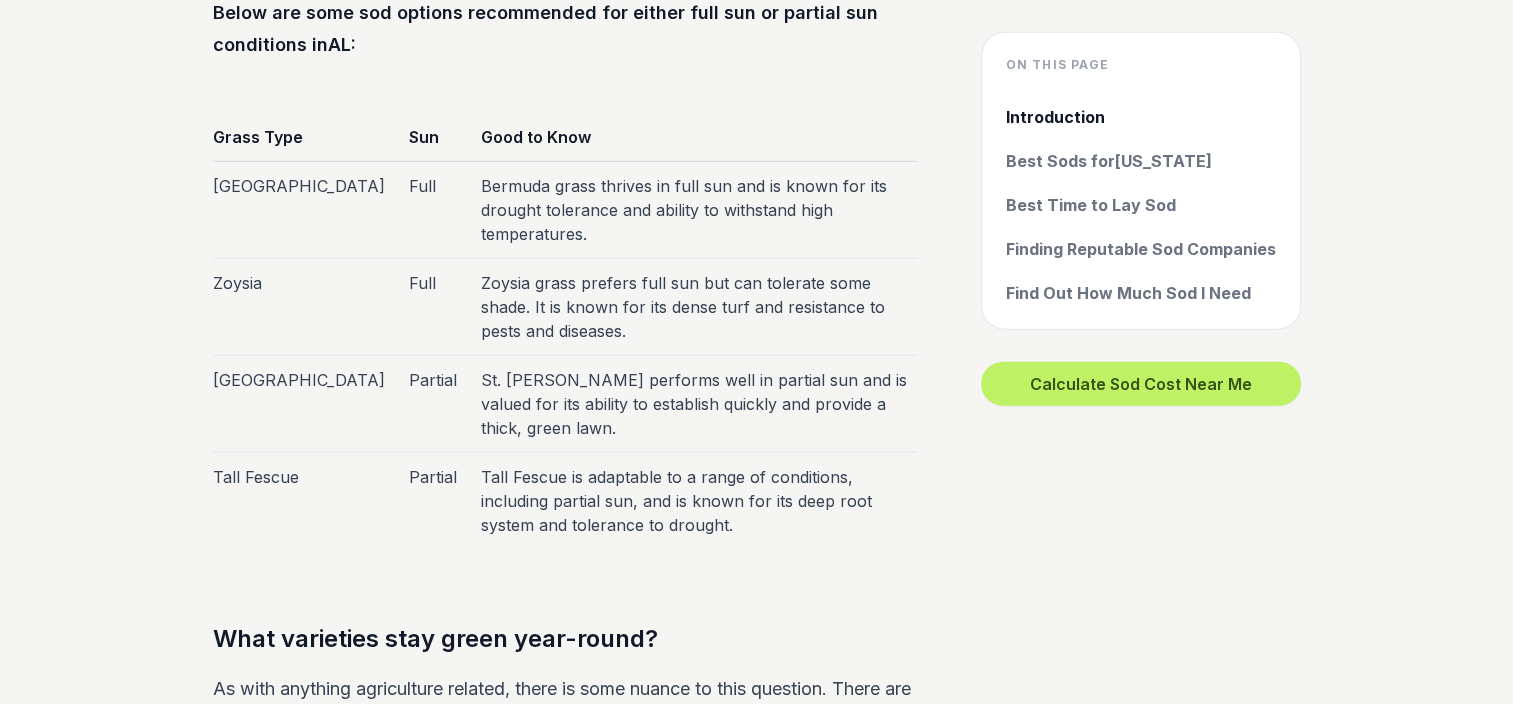 click on "On this page Introduction Best Sods for  [US_STATE] Best Time to Lay Sod Finding Reputable Sod Companies Find Out How Much Sod I Need Calculate Sod Cost Near Me Overall, [US_STATE]'s climate plays a significant role in determining the types of grass that can grow successfully in the state.  Understanding the climate and grass zone can help homeowners and landscapers choose the best grass for their lawns and gardens. ” Introduction [US_STATE] has a humid subtropical climate, which means it has hot [PERSON_NAME] and mild [PERSON_NAME] with high humidity throughout the year.  This climate affects the types of grass that are best grown in the state.  Grasses that can tolerate high temperatures and humidity, as well as occasional droughts, are ideal for [US_STATE]. The best time to lay grass in [US_STATE] is during the spring and fall when temperatures are cooler and there is more rainfall. What are the best sod types for  AL ? [US_STATE] is a warm season state and falls in the
region higlighted above [US_STATE] , with its  warm season" at bounding box center [757, -1006] 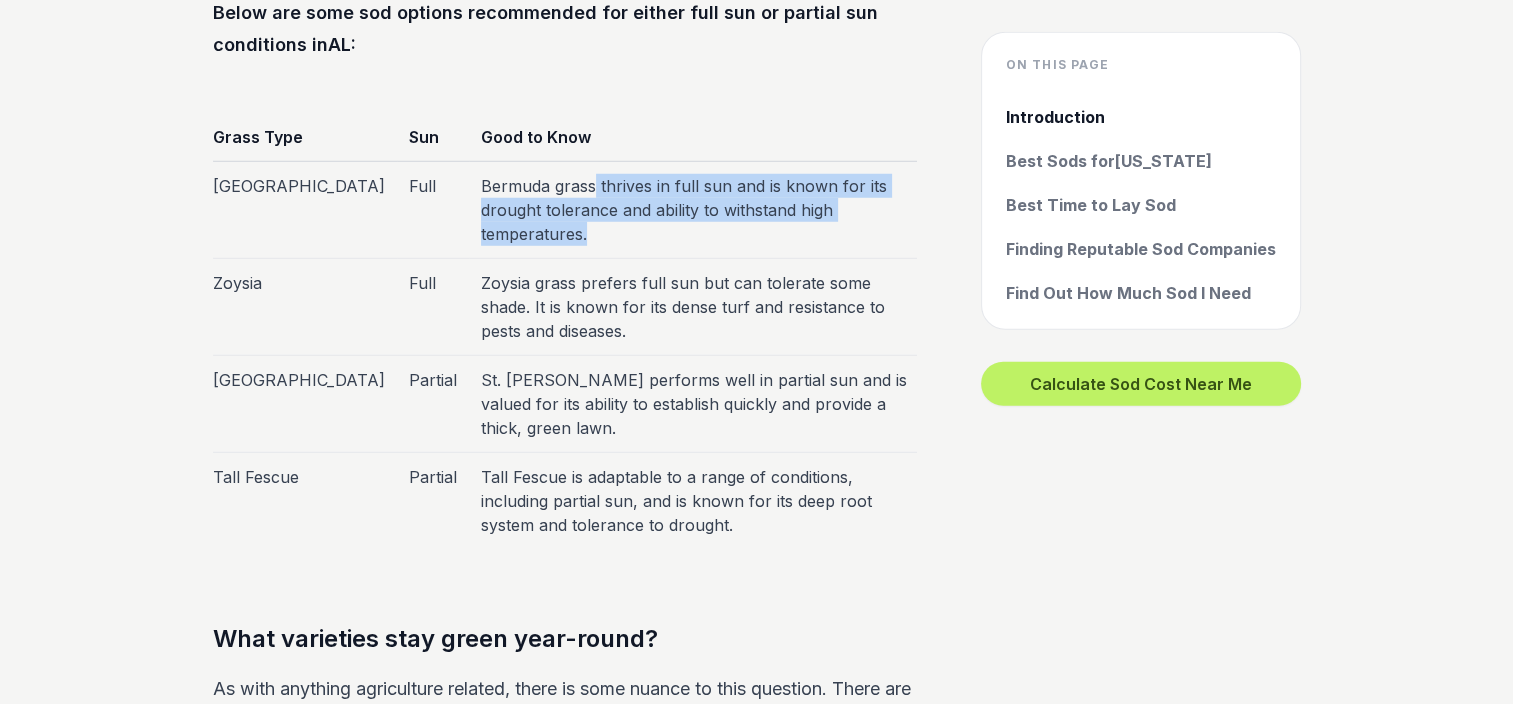 drag, startPoint x: 507, startPoint y: 267, endPoint x: 816, endPoint y: 287, distance: 309.64658 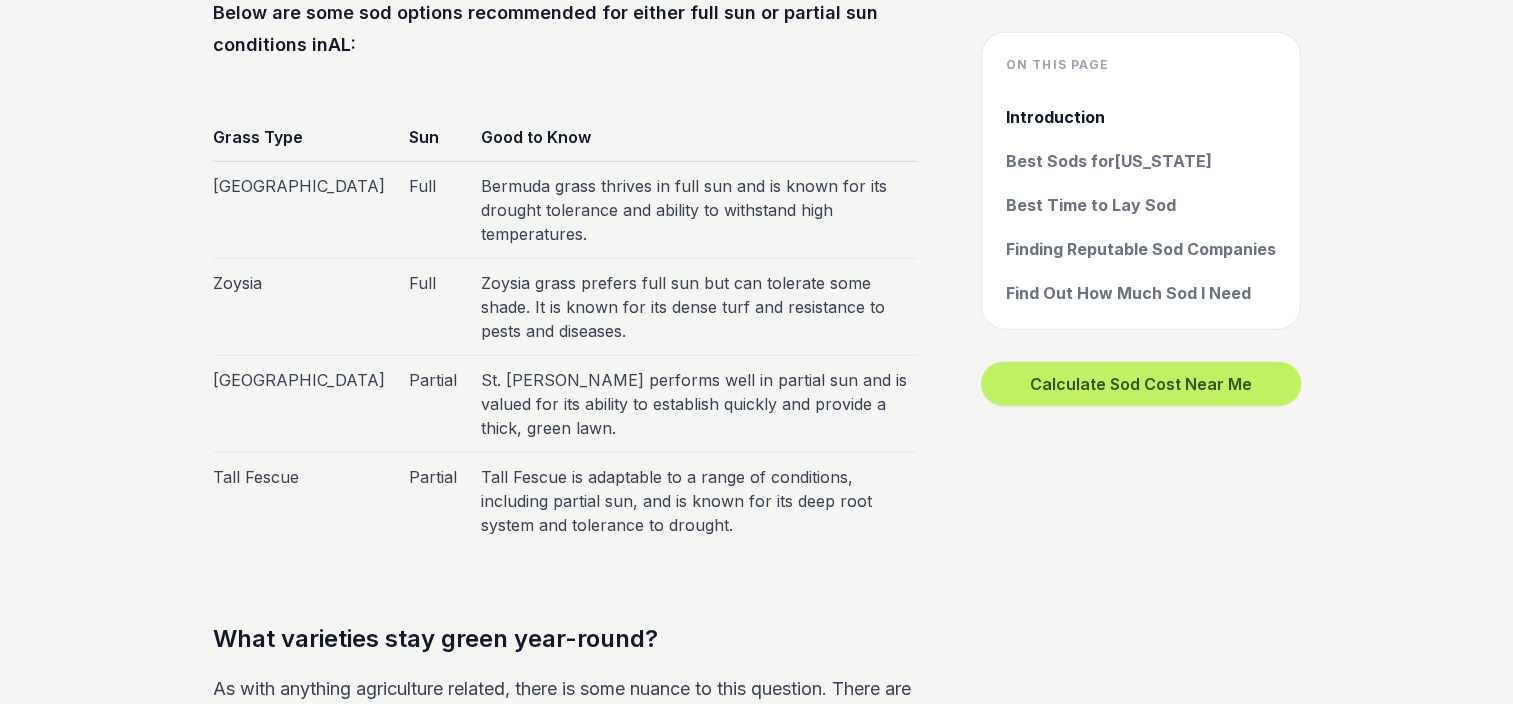 click on "Zoysia grass prefers full sun but can tolerate some shade. It is known for its dense turf and resistance to pests and diseases." at bounding box center [693, 307] 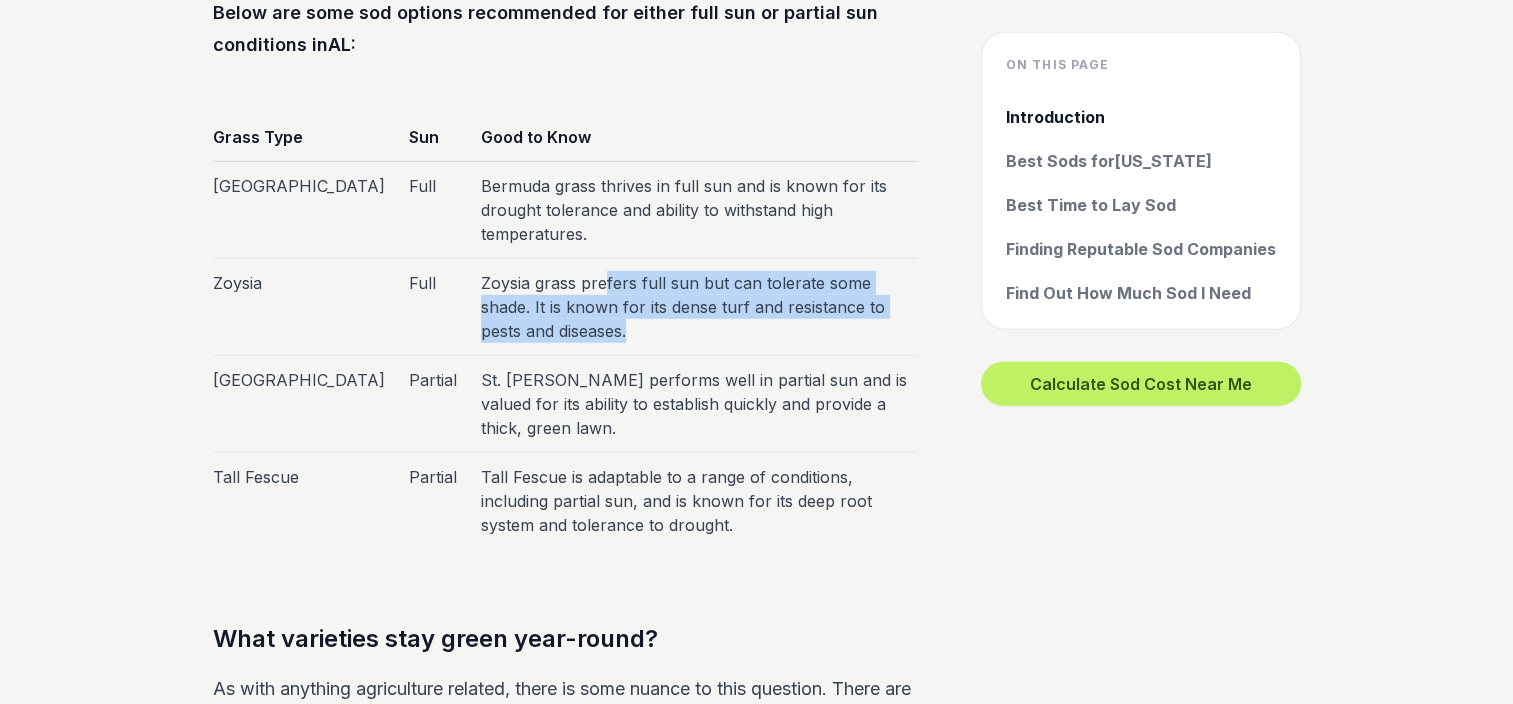 drag, startPoint x: 522, startPoint y: 344, endPoint x: 873, endPoint y: 365, distance: 351.62766 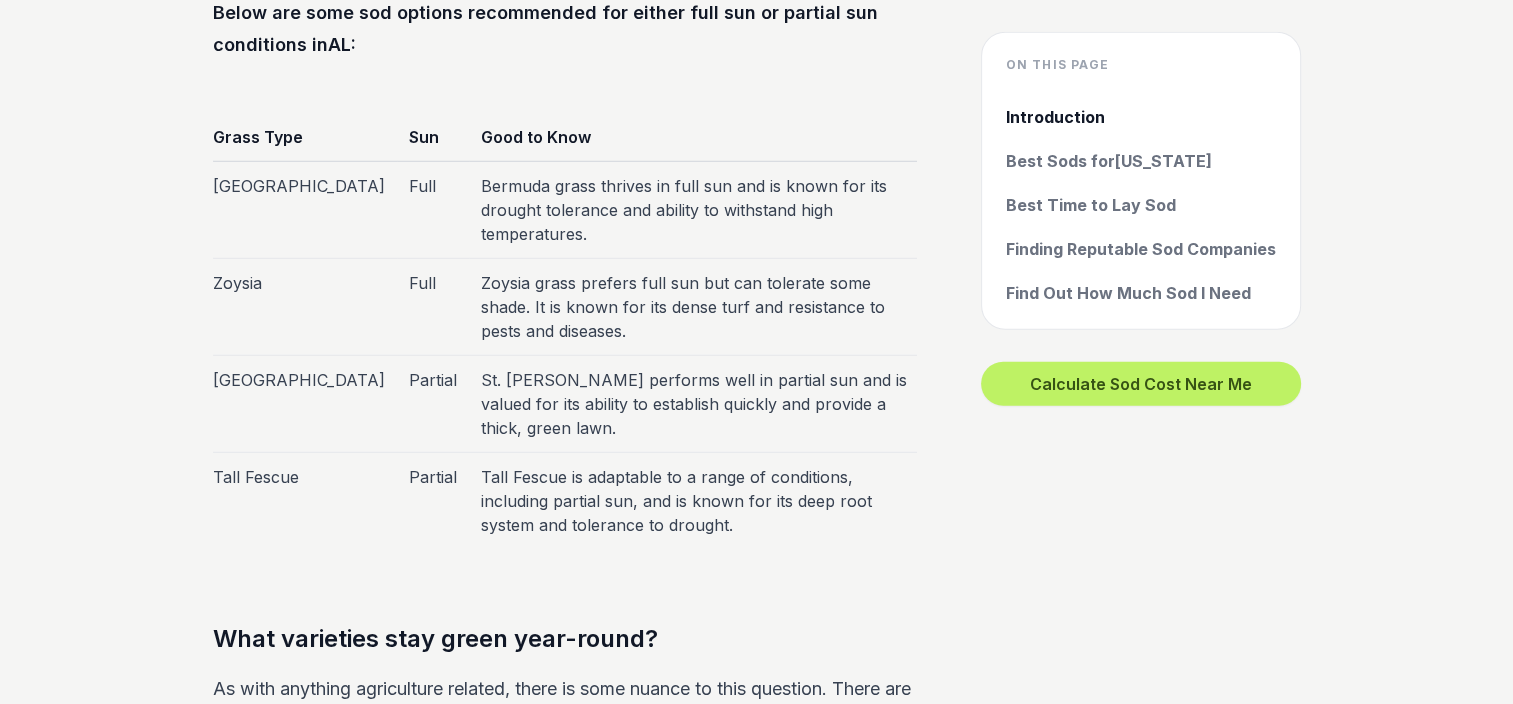 drag, startPoint x: 873, startPoint y: 365, endPoint x: 871, endPoint y: 440, distance: 75.026665 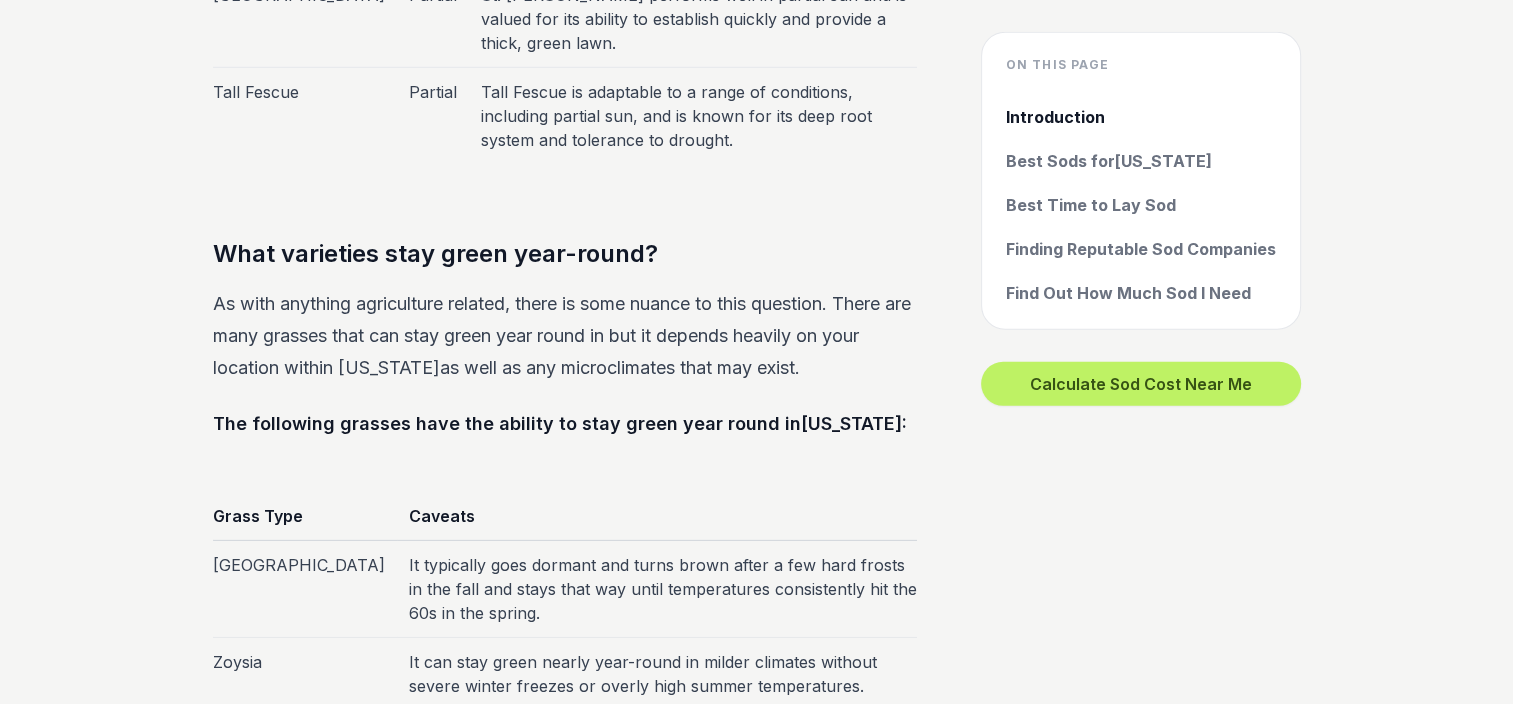 scroll, scrollTop: 5900, scrollLeft: 0, axis: vertical 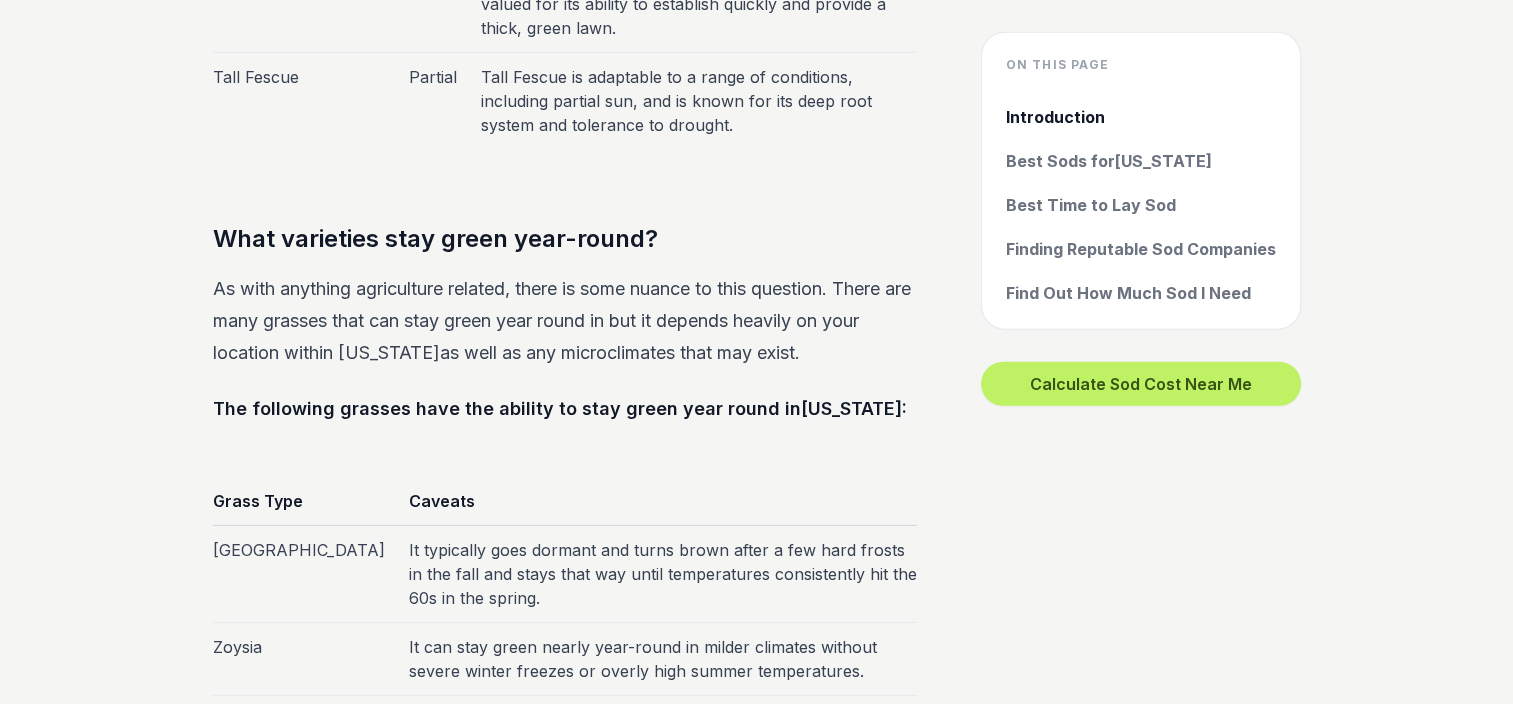 drag, startPoint x: 203, startPoint y: 264, endPoint x: 901, endPoint y: 334, distance: 701.5012 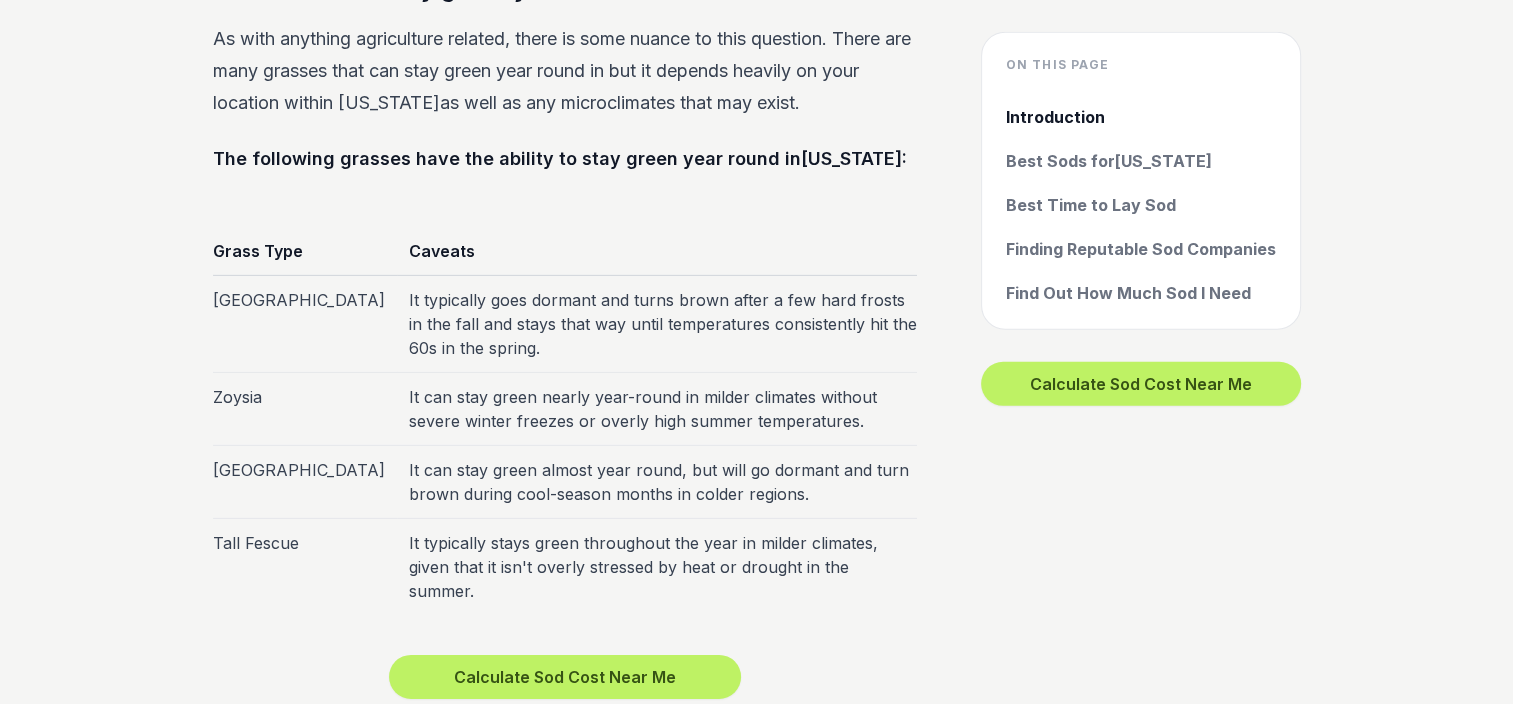 scroll, scrollTop: 6200, scrollLeft: 0, axis: vertical 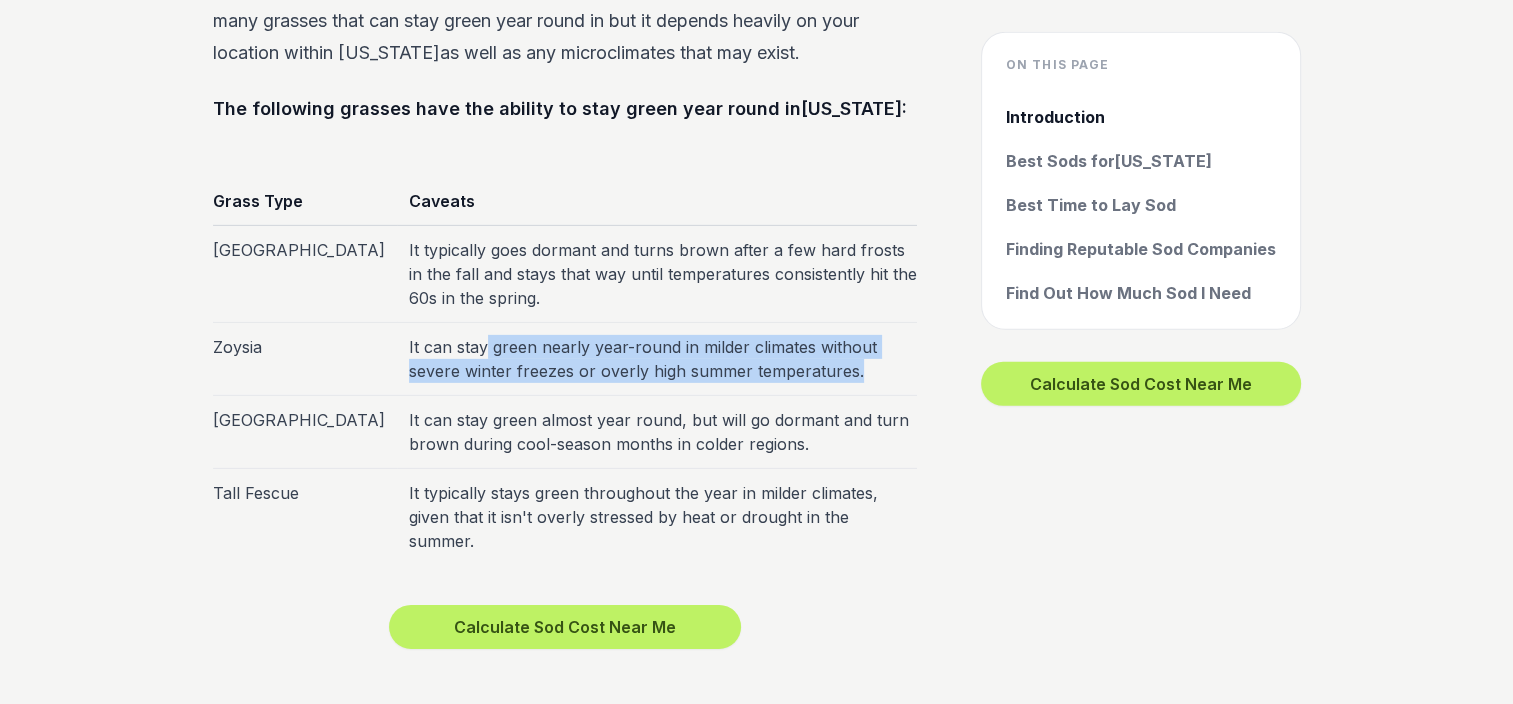 drag, startPoint x: 403, startPoint y: 313, endPoint x: 811, endPoint y: 326, distance: 408.20706 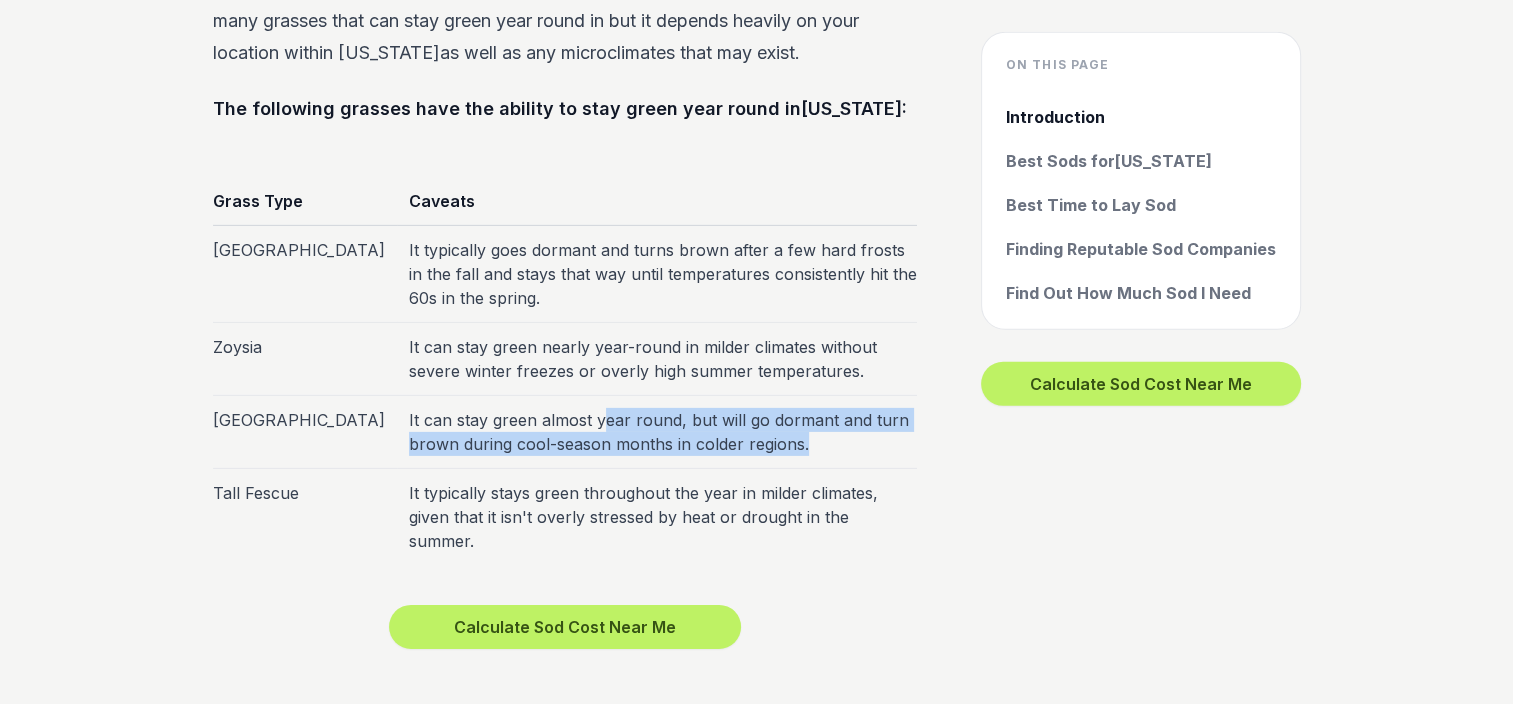 drag, startPoint x: 736, startPoint y: 419, endPoint x: 520, endPoint y: 365, distance: 222.6477 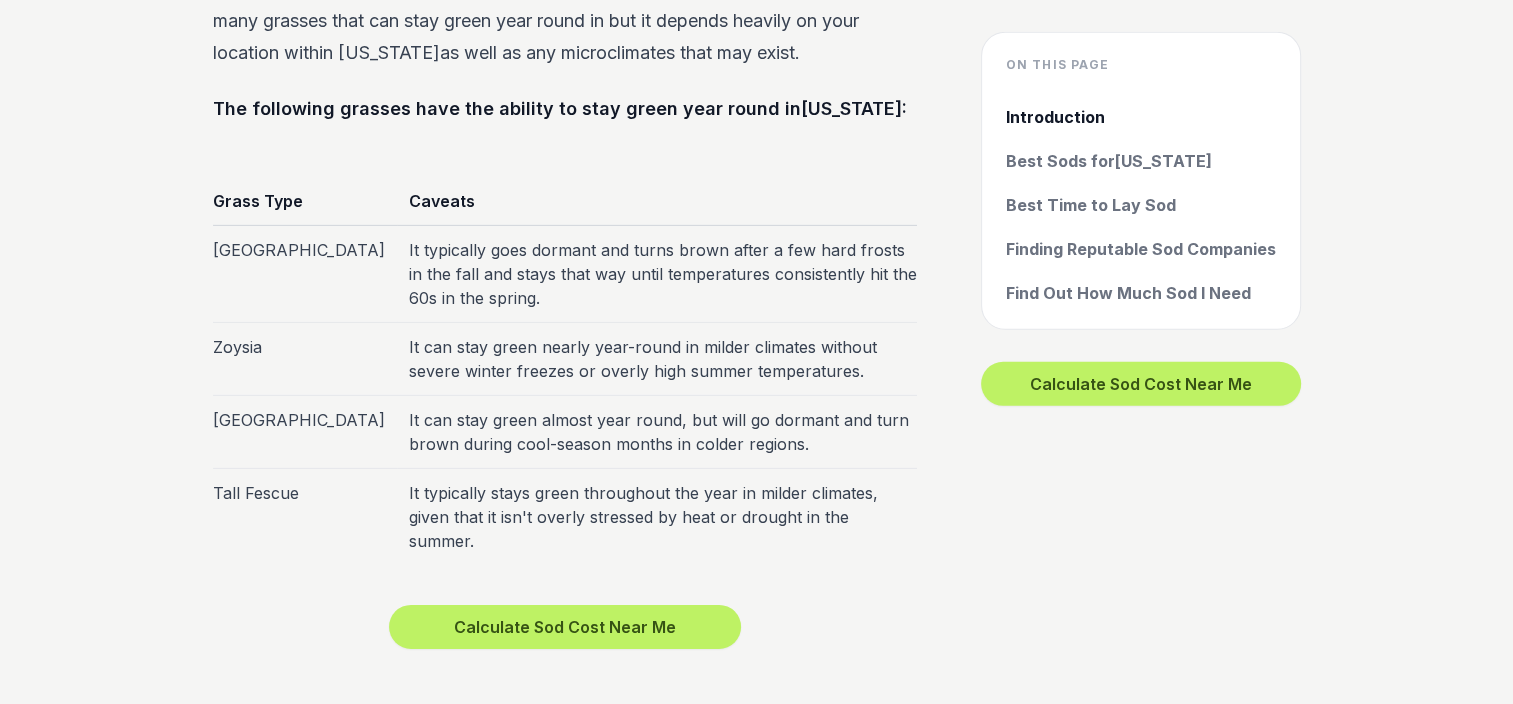 click on "It can stay green almost year round, but will go dormant and turn brown during cool-season months in colder regions." at bounding box center [657, 432] 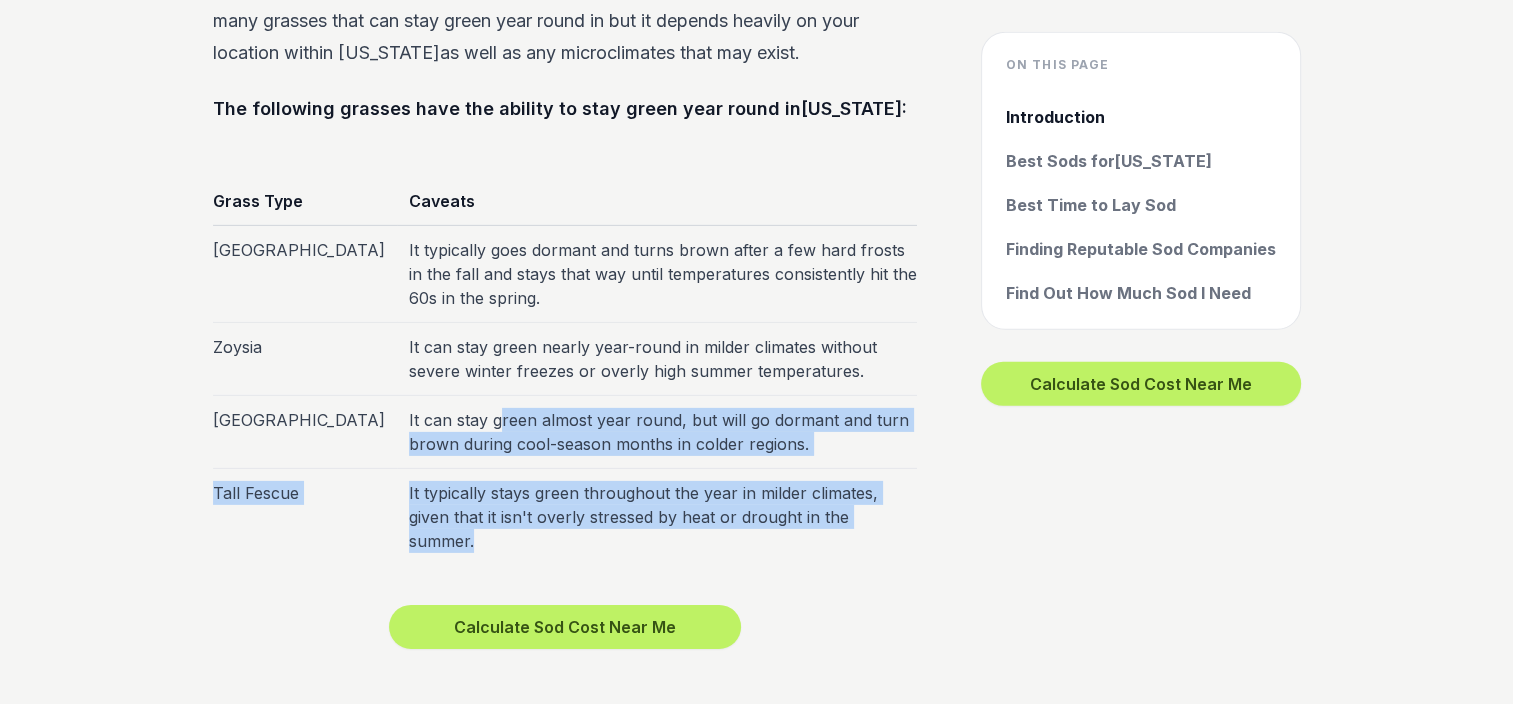 drag, startPoint x: 415, startPoint y: 377, endPoint x: 764, endPoint y: 473, distance: 361.9627 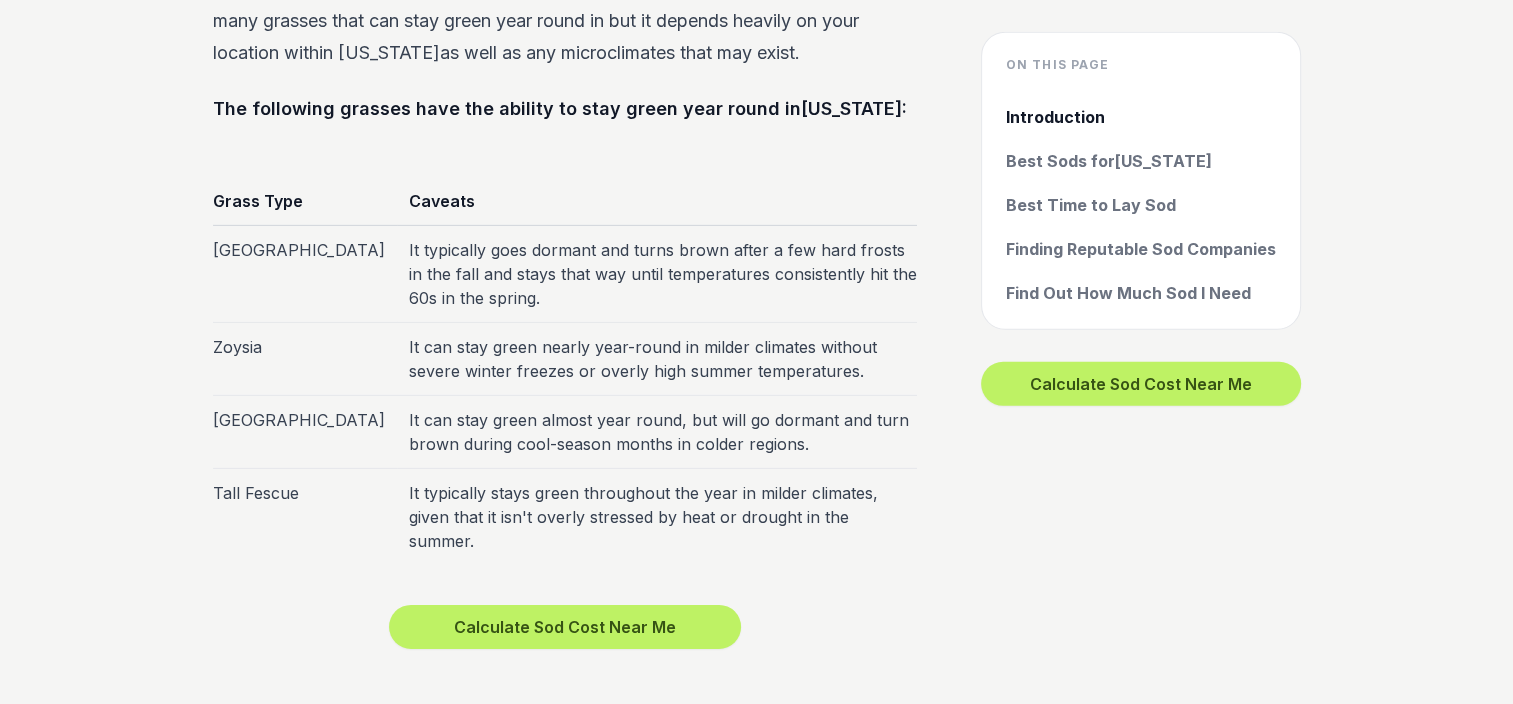 click on "On this page Introduction Best Sods for  [US_STATE] Best Time to Lay Sod Finding Reputable Sod Companies Find Out How Much Sod I Need Calculate Sod Cost Near Me Overall, [US_STATE]'s climate plays a significant role in determining the types of grass that can grow successfully in the state.  Understanding the climate and grass zone can help homeowners and landscapers choose the best grass for their lawns and gardens. ” Introduction [US_STATE] has a humid subtropical climate, which means it has hot [PERSON_NAME] and mild [PERSON_NAME] with high humidity throughout the year.  This climate affects the types of grass that are best grown in the state.  Grasses that can tolerate high temperatures and humidity, as well as occasional droughts, are ideal for [US_STATE]. The best time to lay grass in [US_STATE] is during the spring and fall when temperatures are cooler and there is more rainfall. What are the best sod types for  AL ? [US_STATE] is a warm season state and falls in the
region higlighted above [US_STATE] , with its  warm season" at bounding box center [757, -1706] 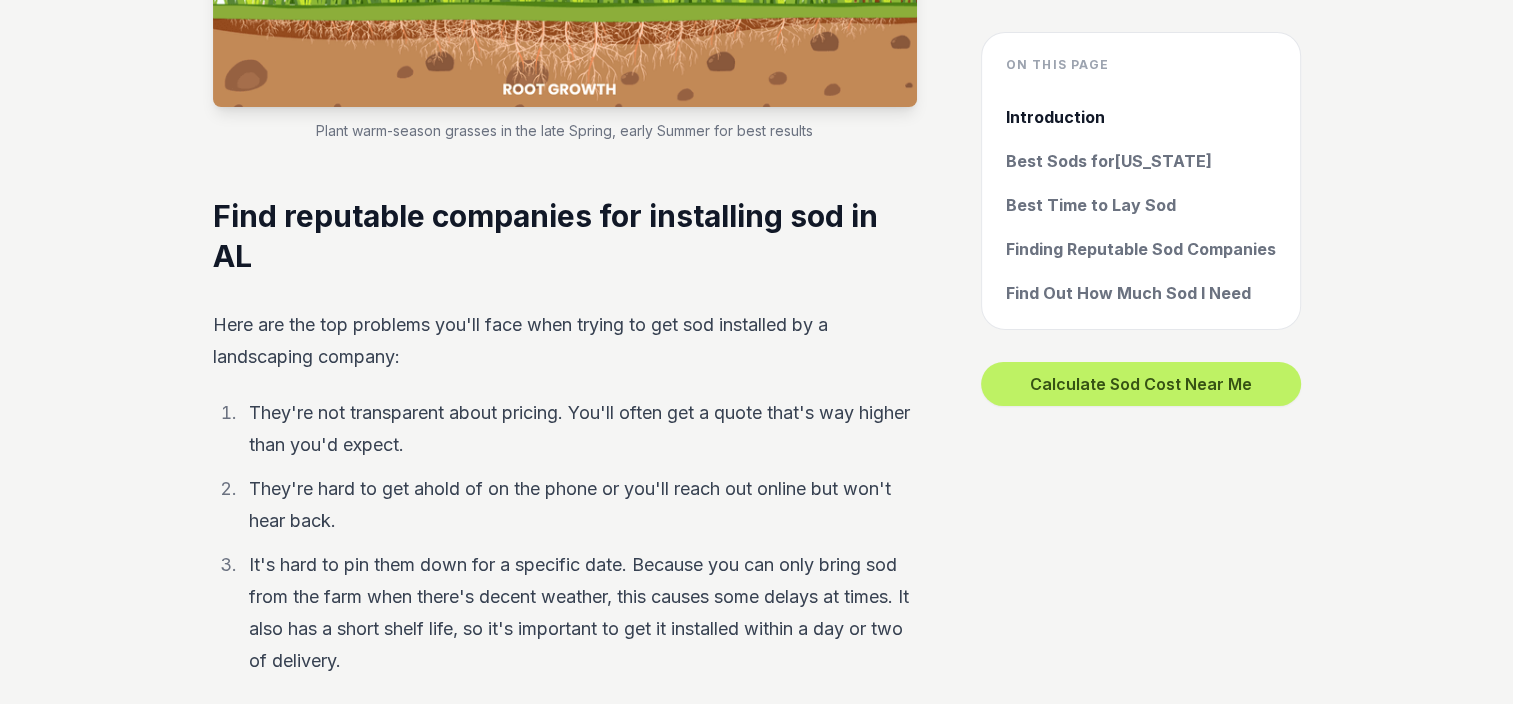 scroll, scrollTop: 7600, scrollLeft: 0, axis: vertical 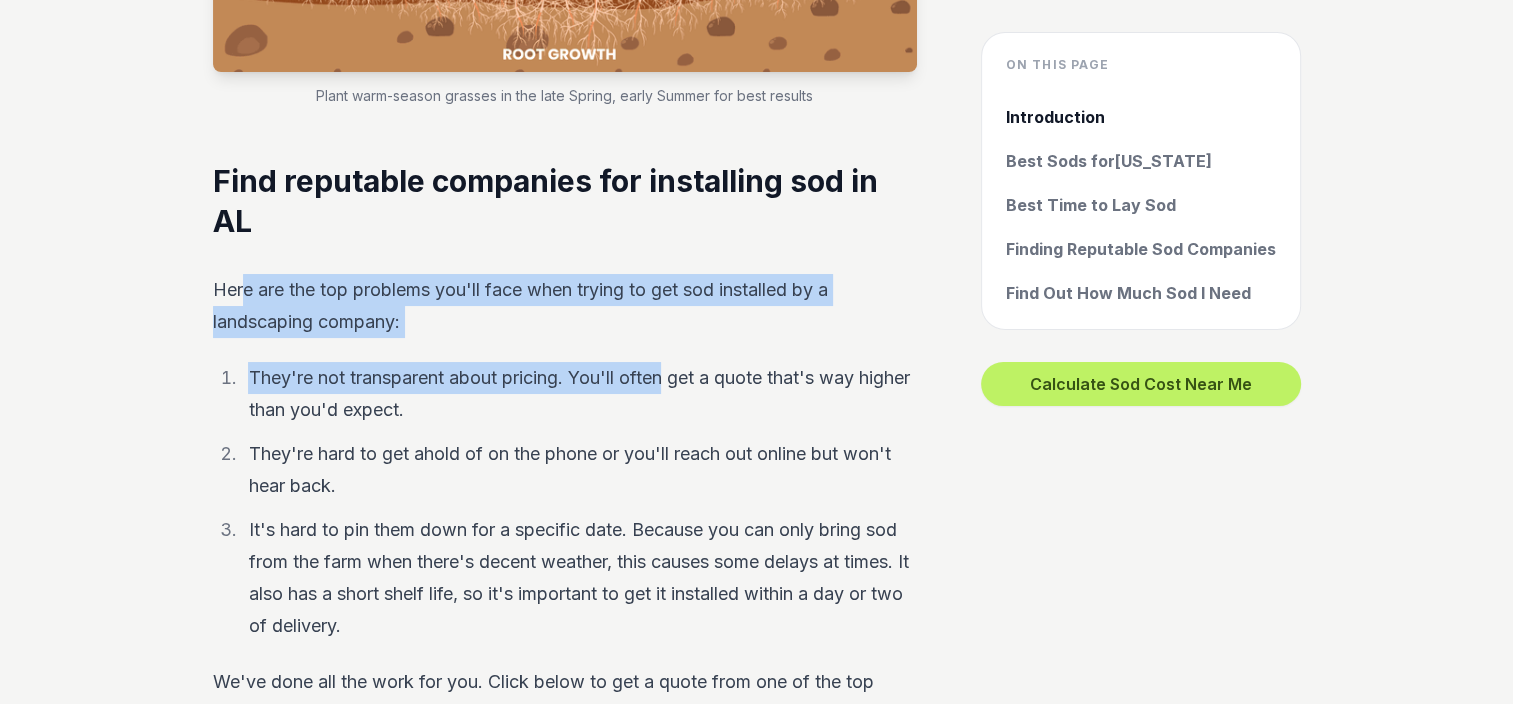 drag, startPoint x: 246, startPoint y: 228, endPoint x: 668, endPoint y: 288, distance: 426.24405 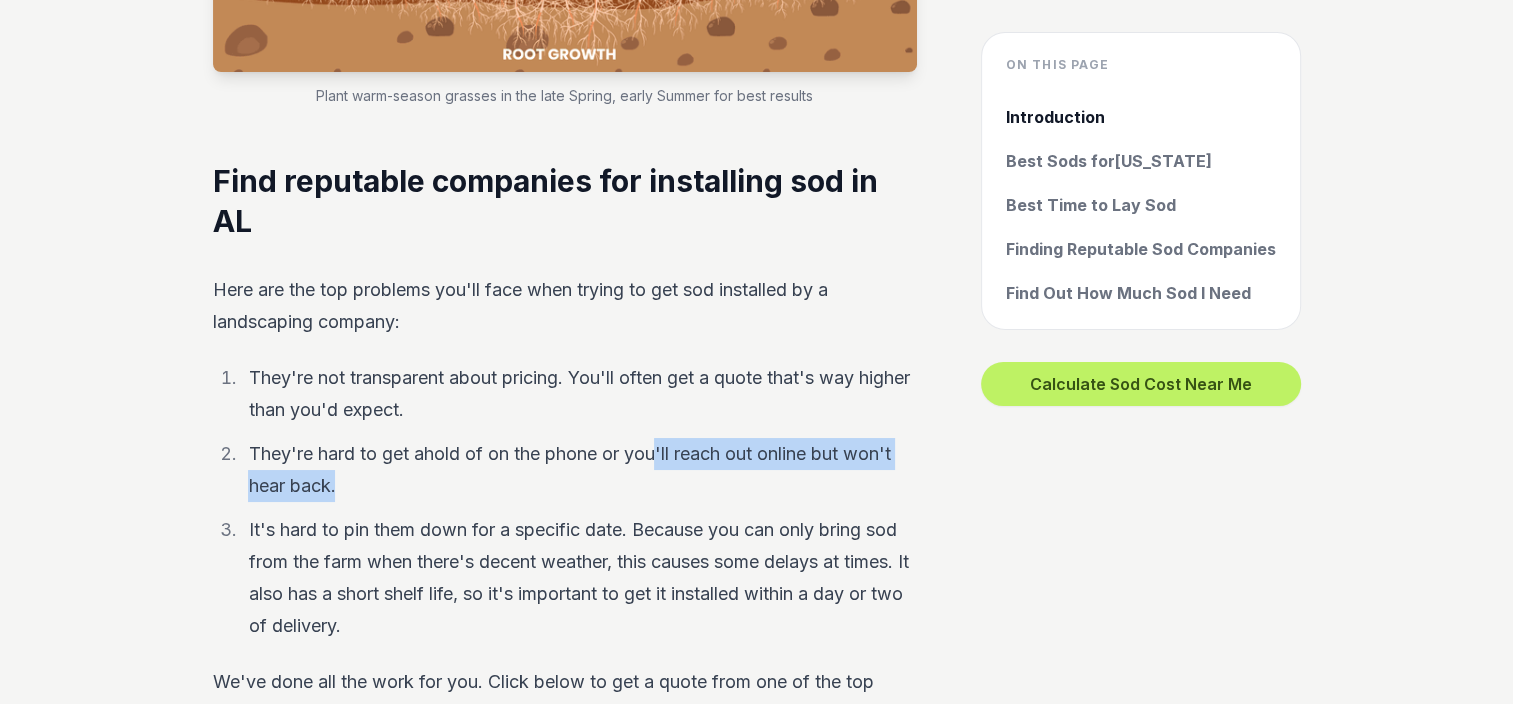 drag, startPoint x: 668, startPoint y: 288, endPoint x: 683, endPoint y: 437, distance: 149.75313 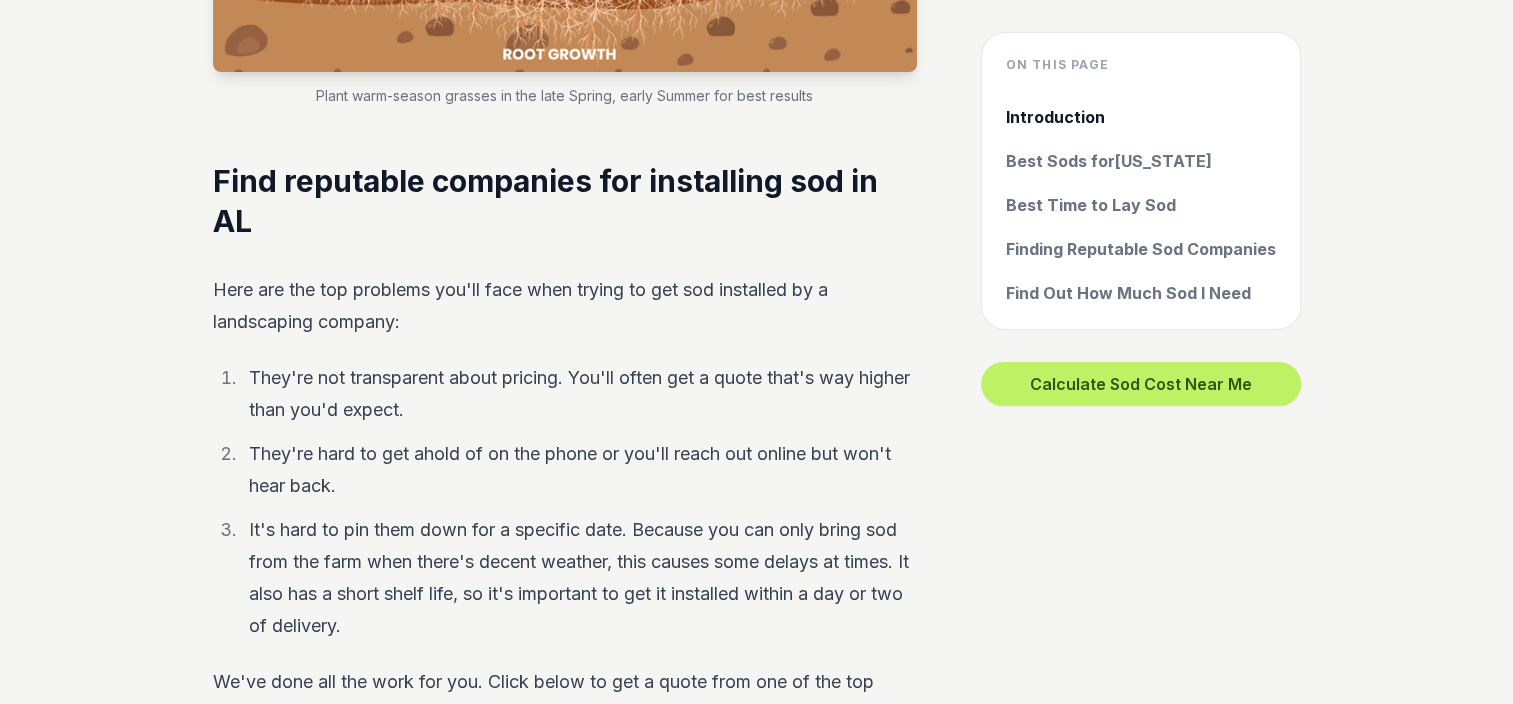 click on "It's hard to pin them down for a specific date. Because you can only bring sod from the farm when there's decent weather, this causes some delays at times. It also has a short shelf life, so it's important to get it installed within a day or two of delivery." at bounding box center [579, 578] 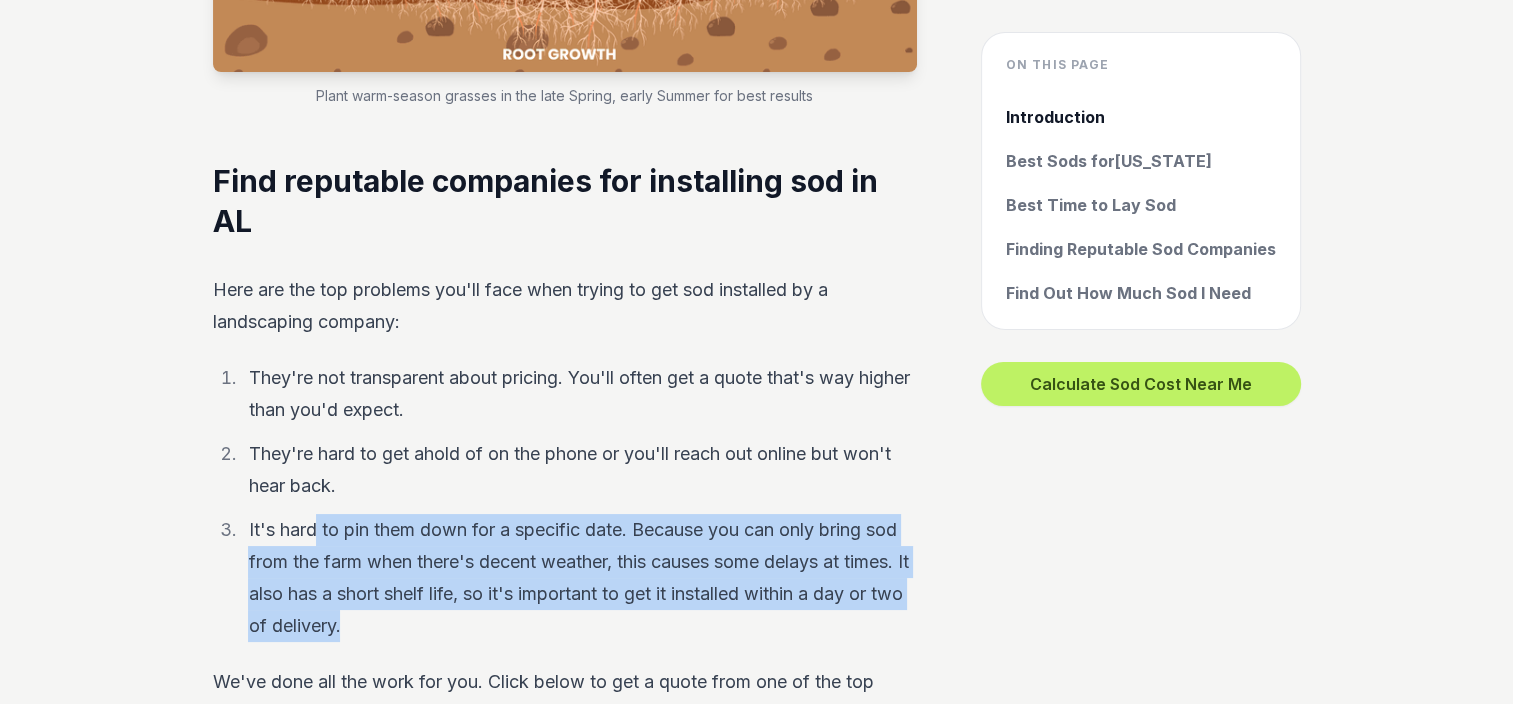 drag, startPoint x: 319, startPoint y: 456, endPoint x: 689, endPoint y: 552, distance: 382.25122 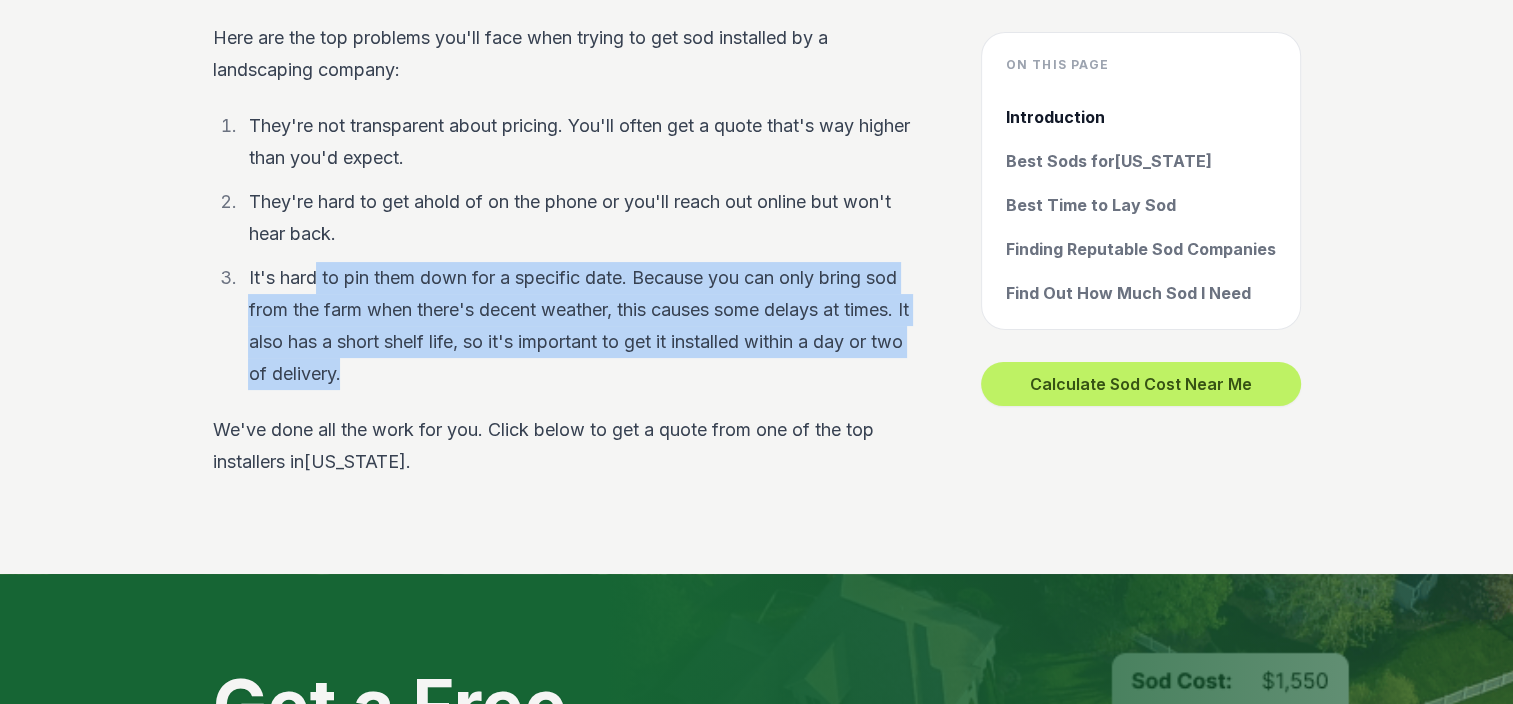 scroll, scrollTop: 7900, scrollLeft: 0, axis: vertical 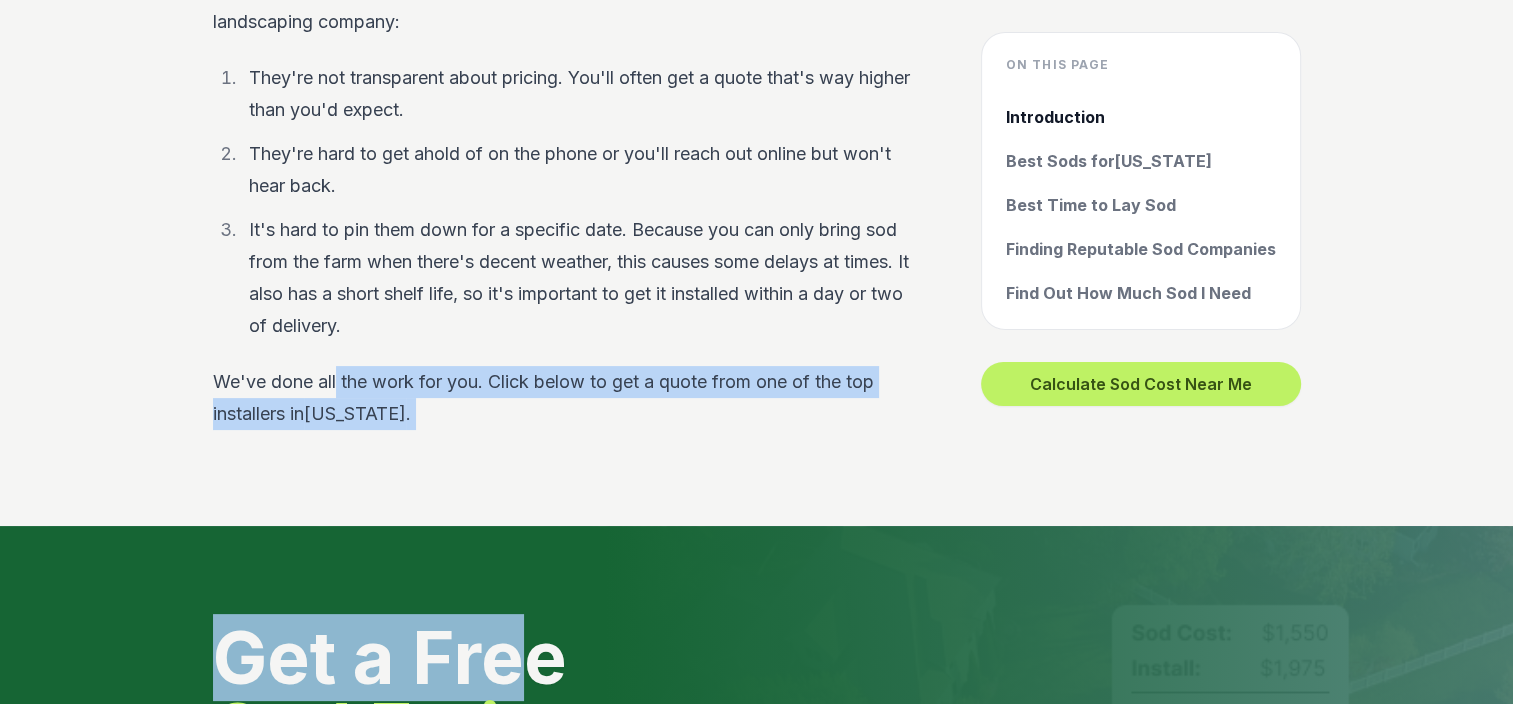 drag, startPoint x: 508, startPoint y: 369, endPoint x: 336, endPoint y: 322, distance: 178.30592 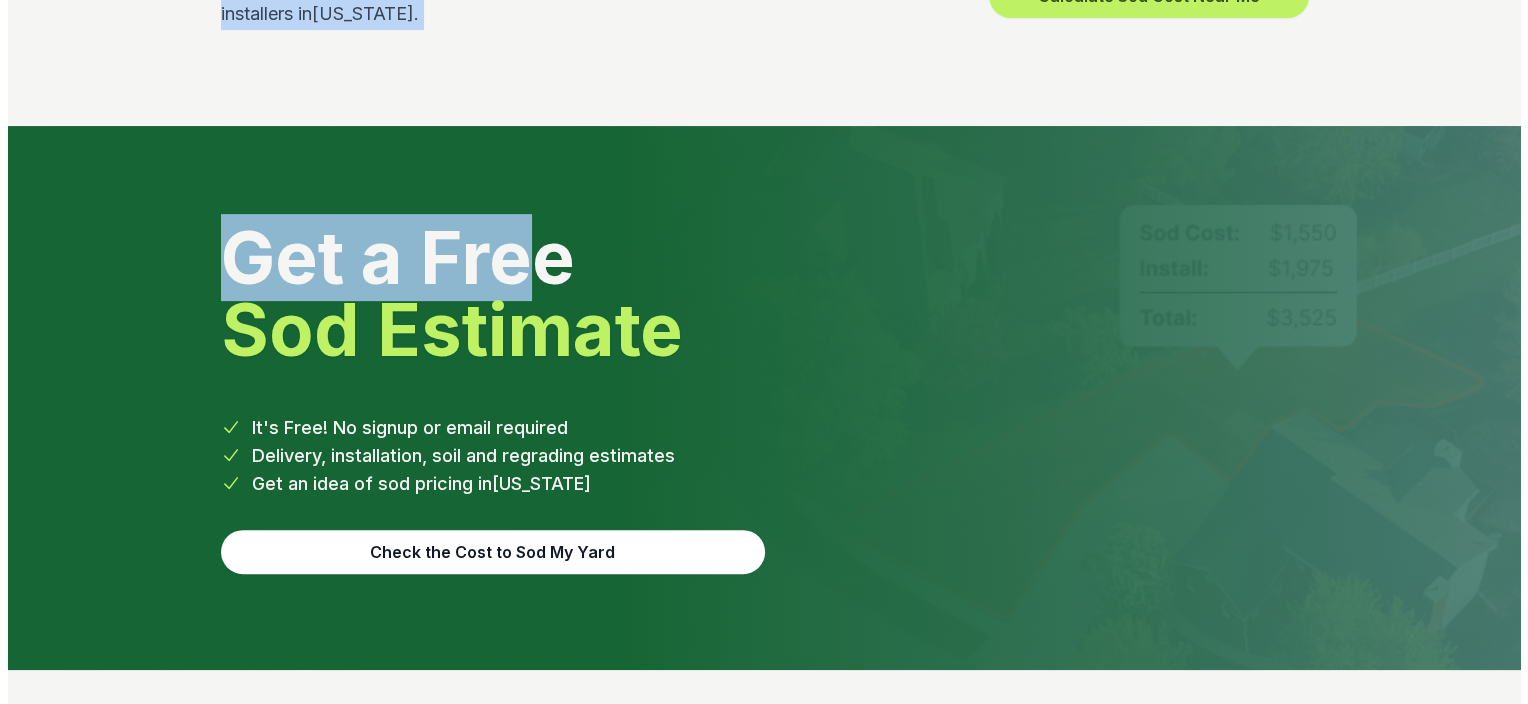 scroll, scrollTop: 7500, scrollLeft: 0, axis: vertical 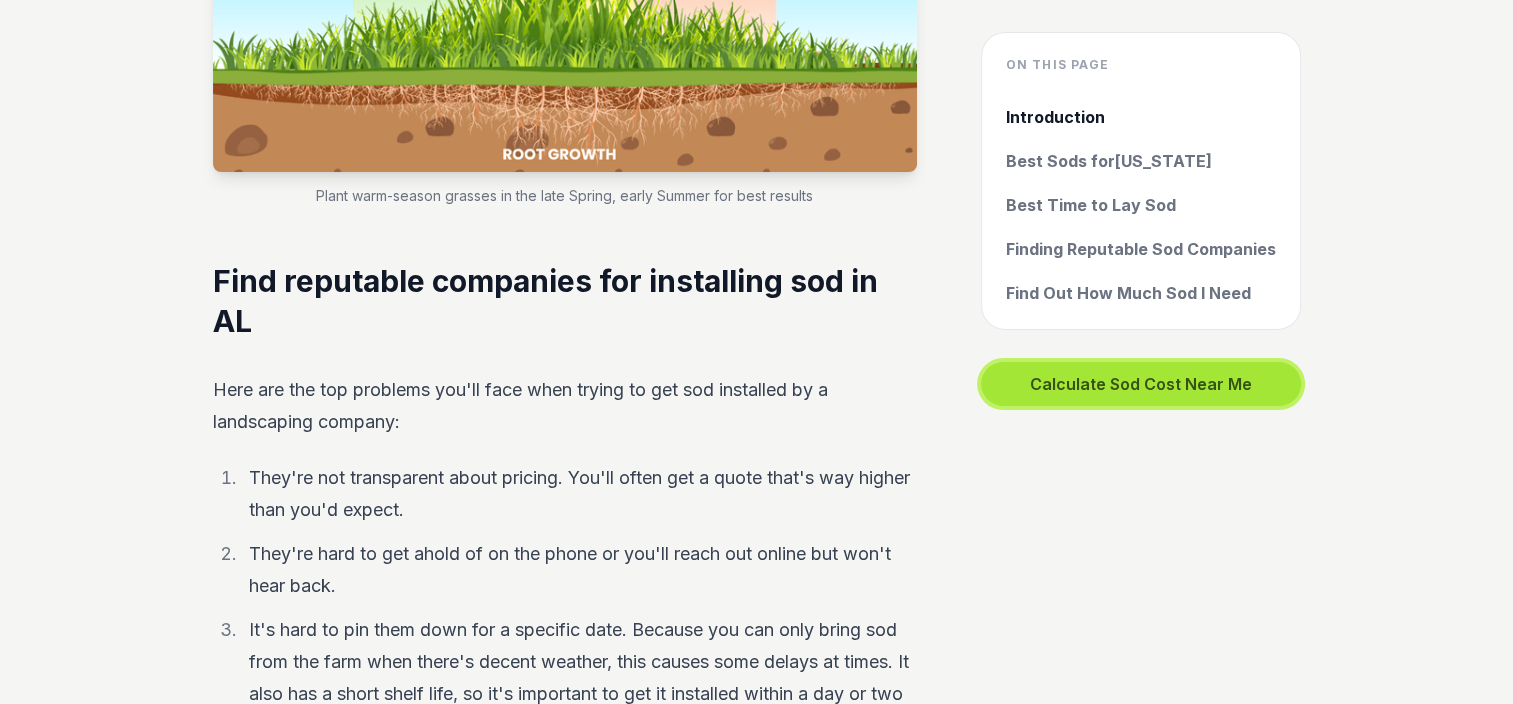 click on "Calculate Sod Cost Near Me" at bounding box center (1141, 384) 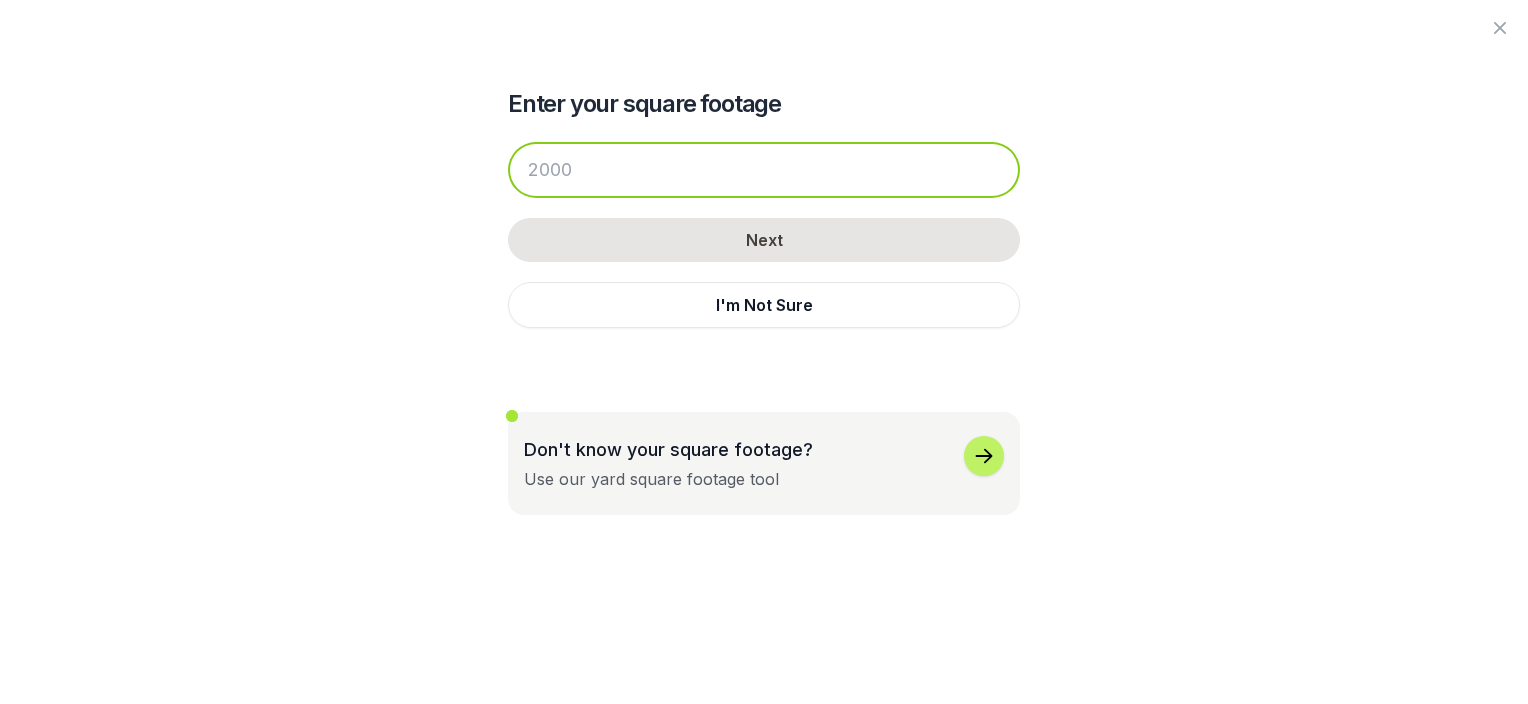 click at bounding box center [764, 170] 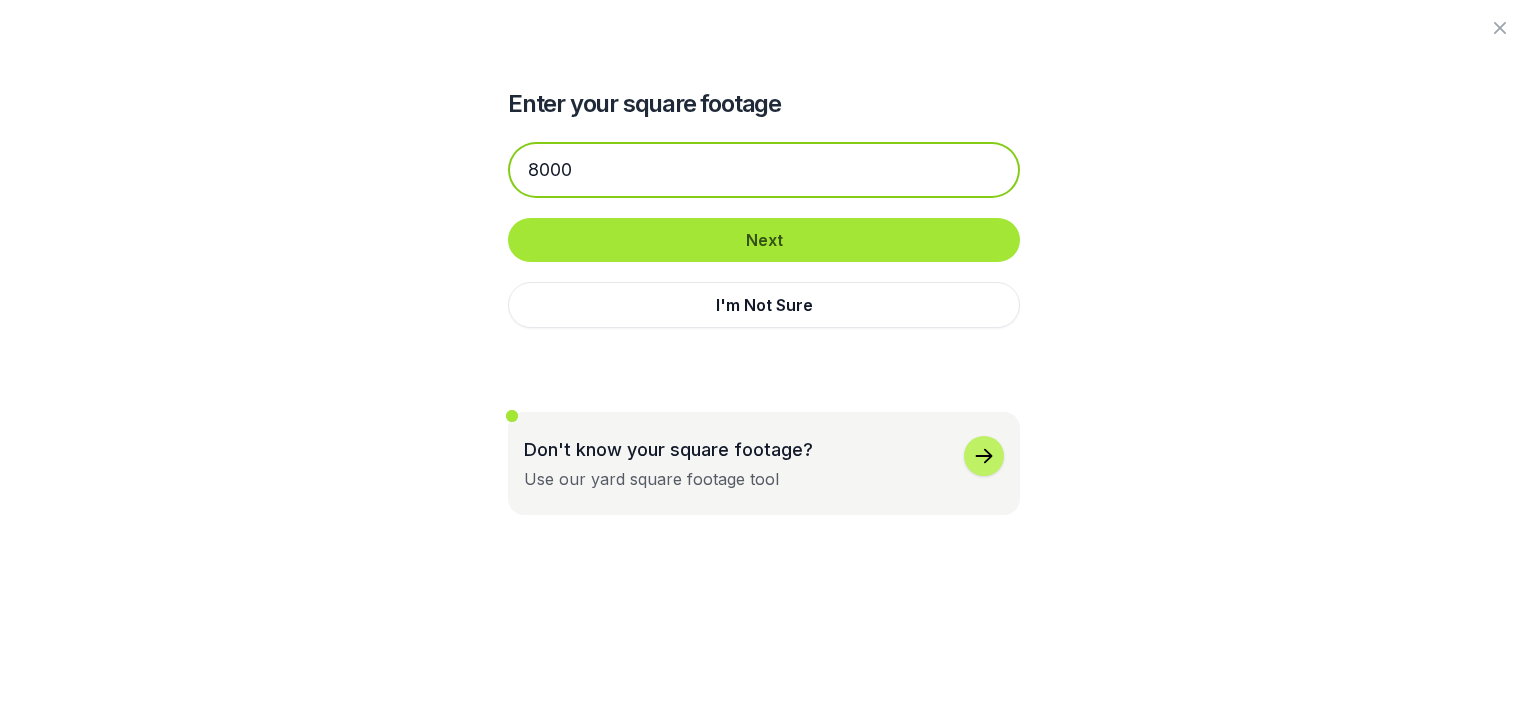 type on "8000" 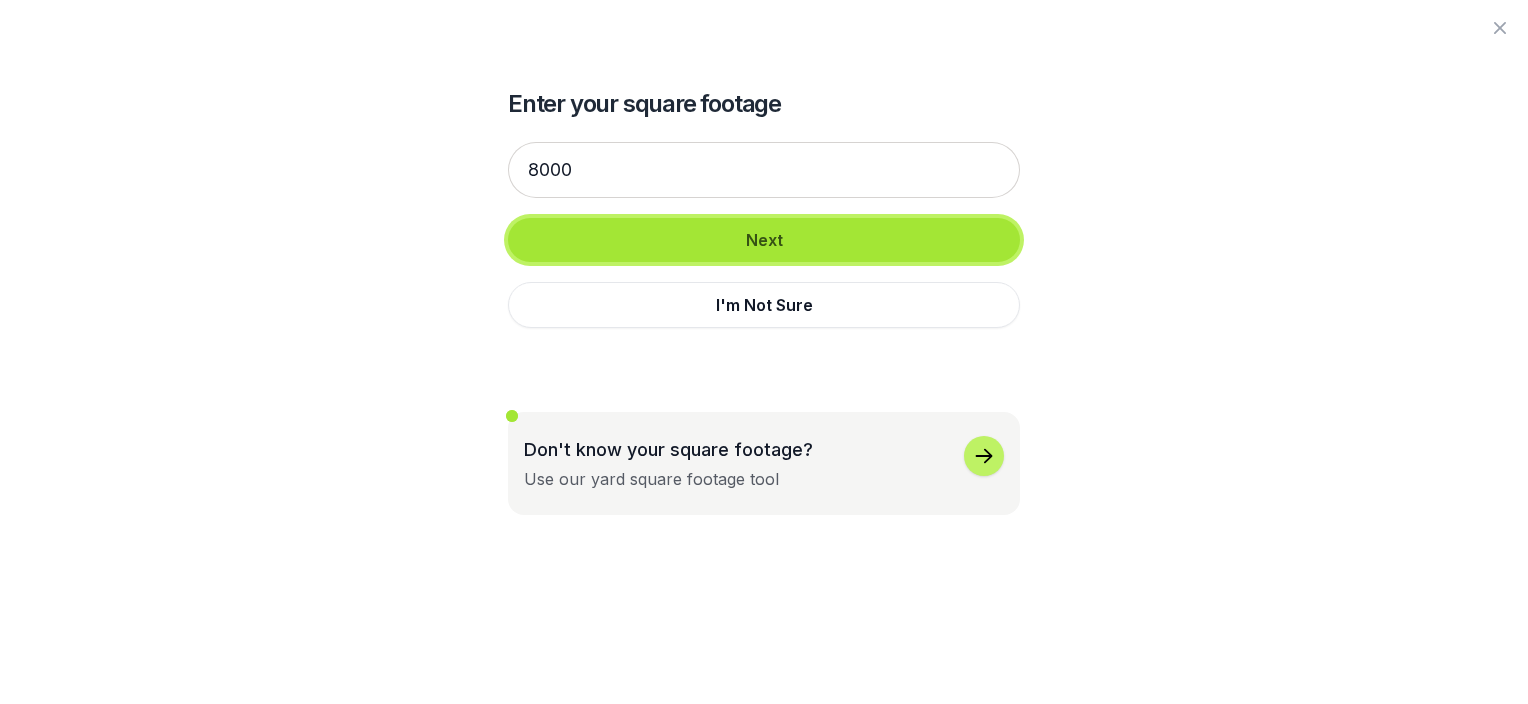 click on "Next" at bounding box center (764, 240) 